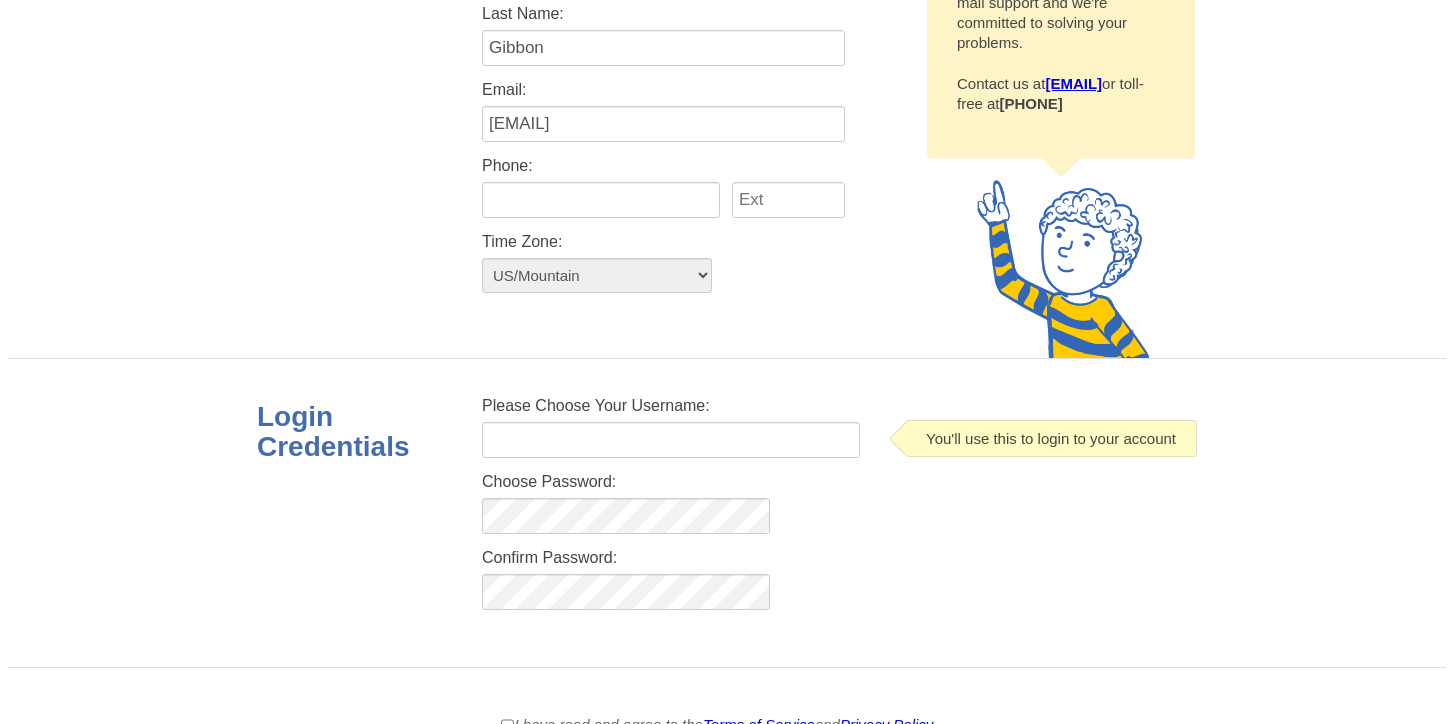 scroll, scrollTop: 342, scrollLeft: 0, axis: vertical 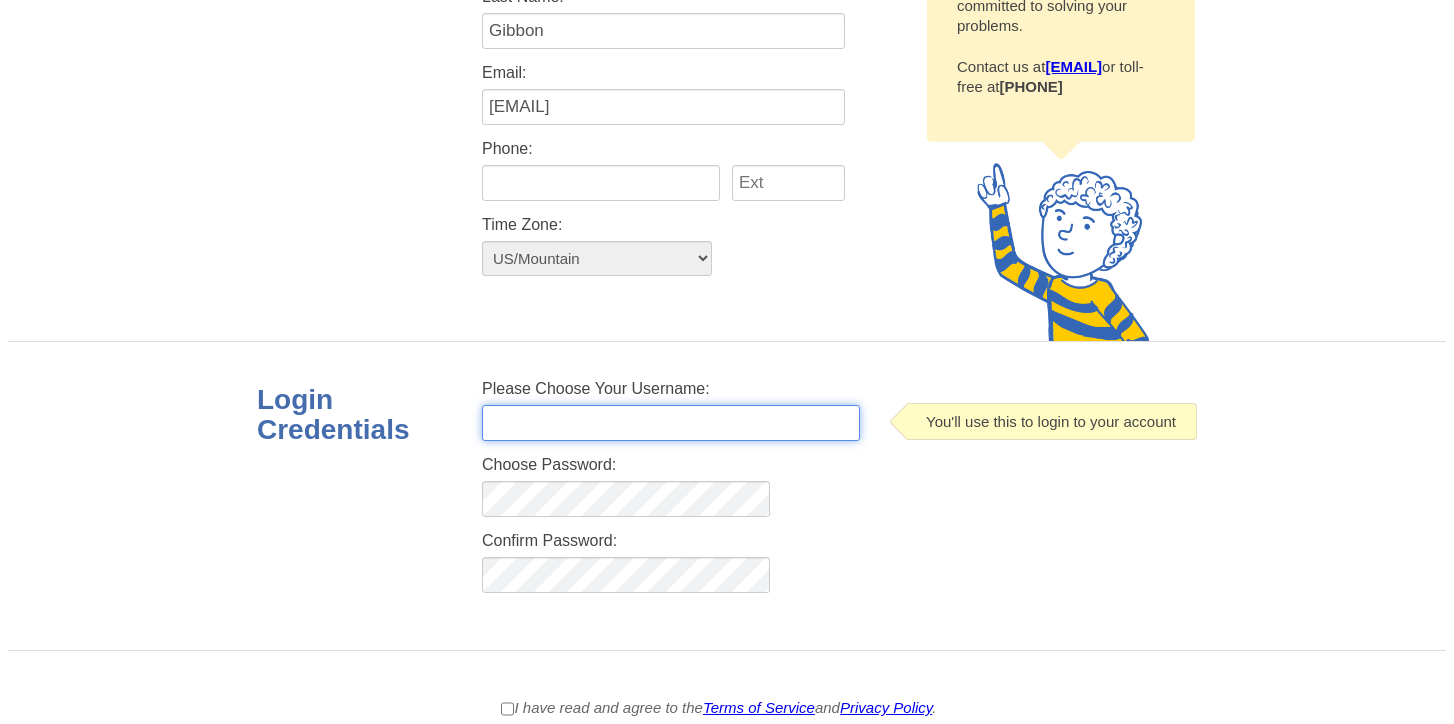 click at bounding box center [671, 423] 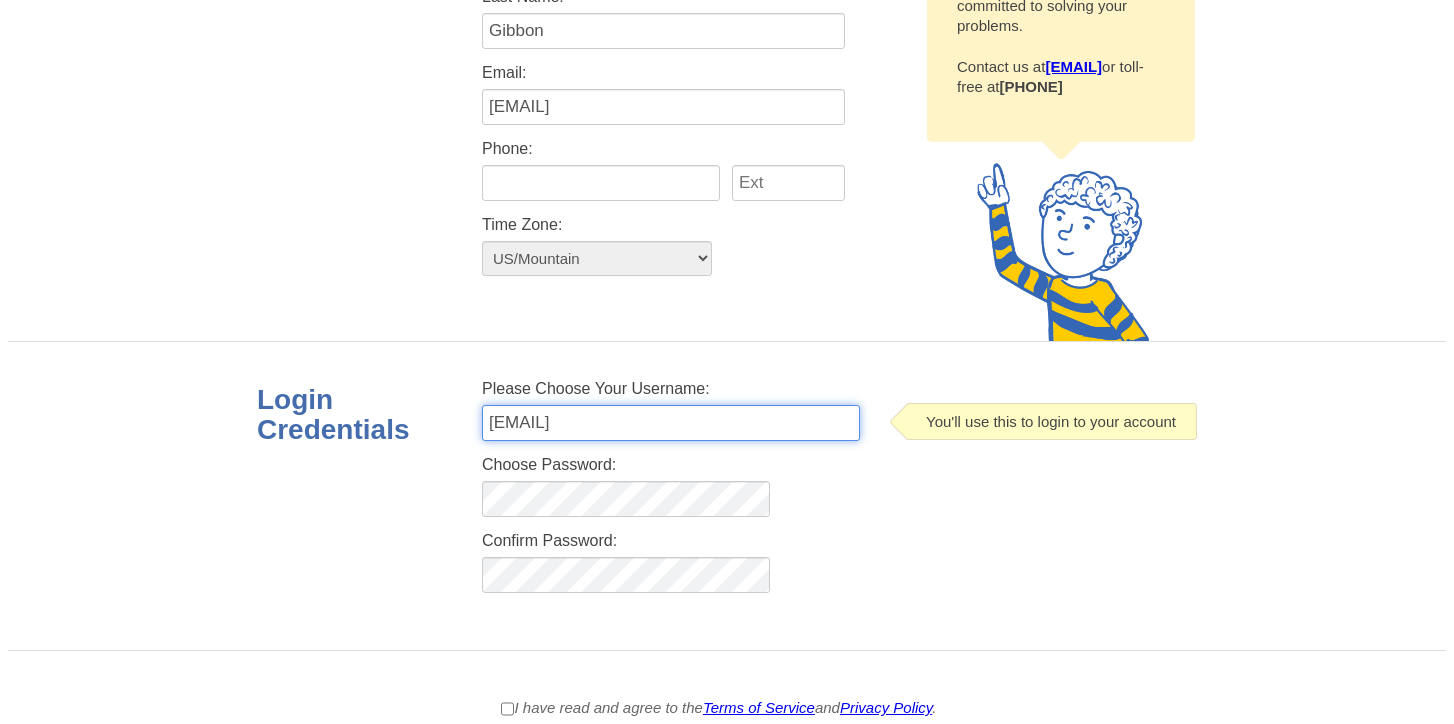 type on "[EMAIL]" 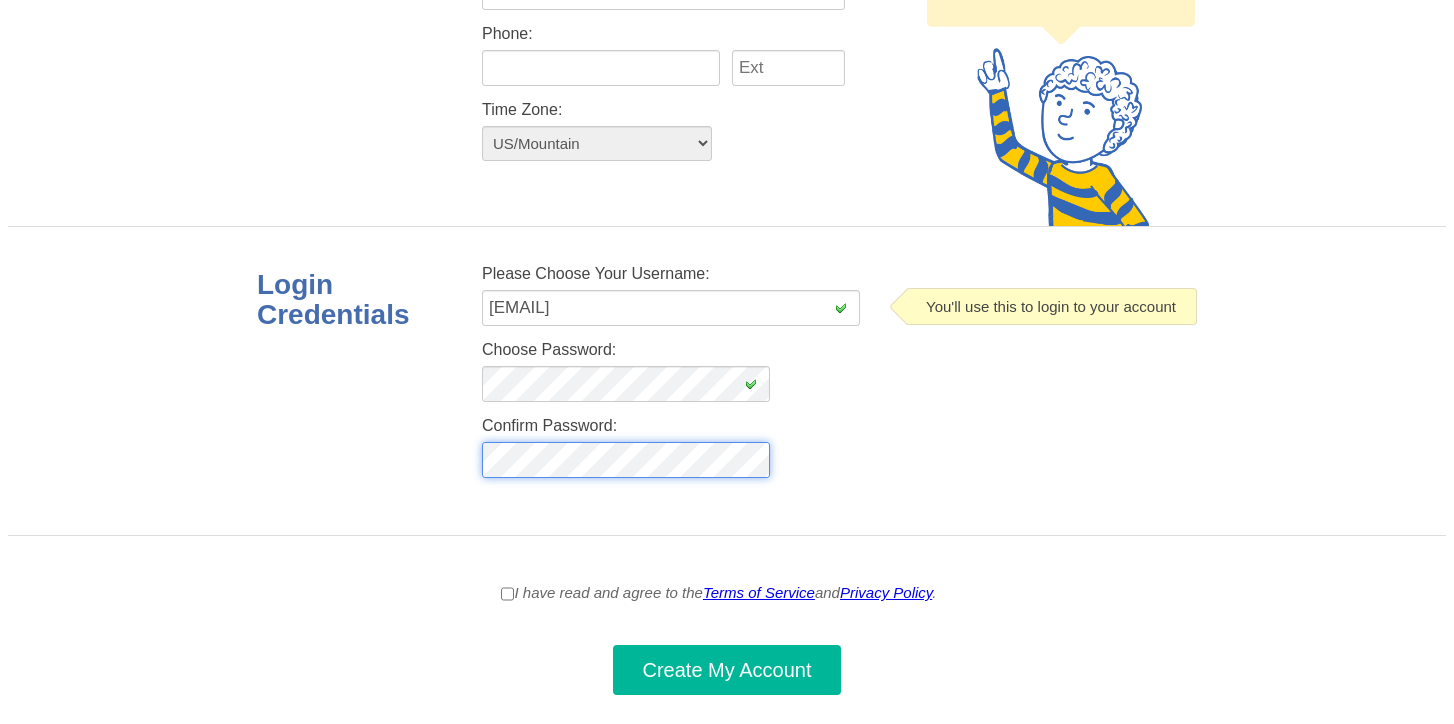 scroll, scrollTop: 483, scrollLeft: 0, axis: vertical 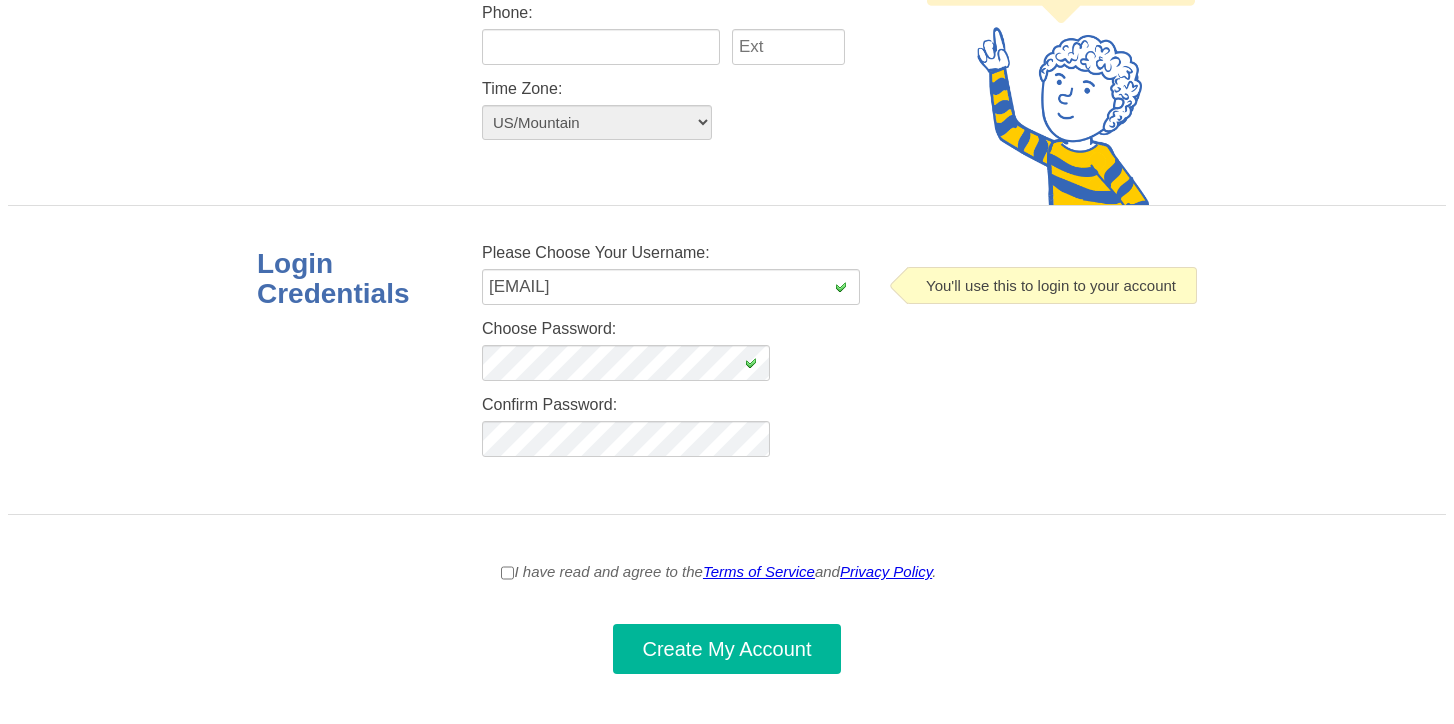 click on "I have read and agree to the  Terms of Service  and  Privacy Policy ." at bounding box center [507, 573] 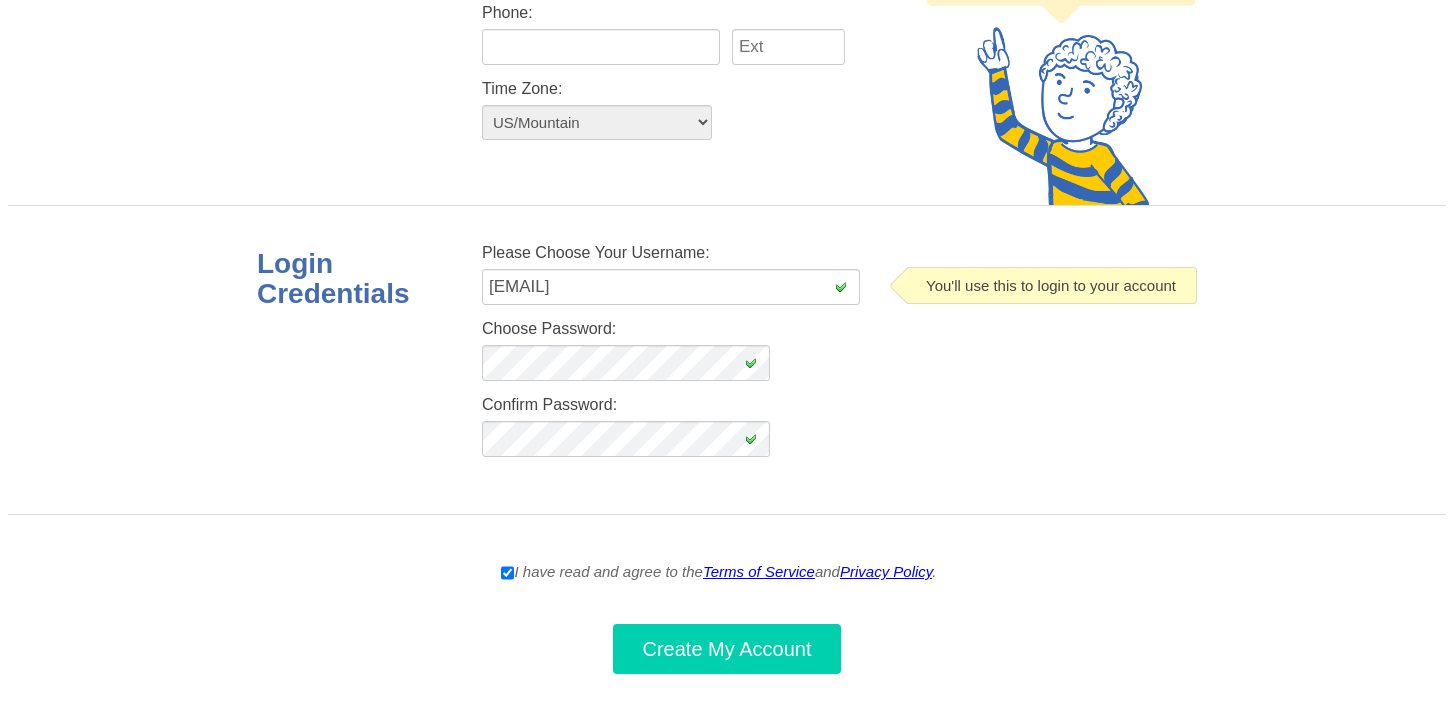 click on "Create My Account" at bounding box center [727, 649] 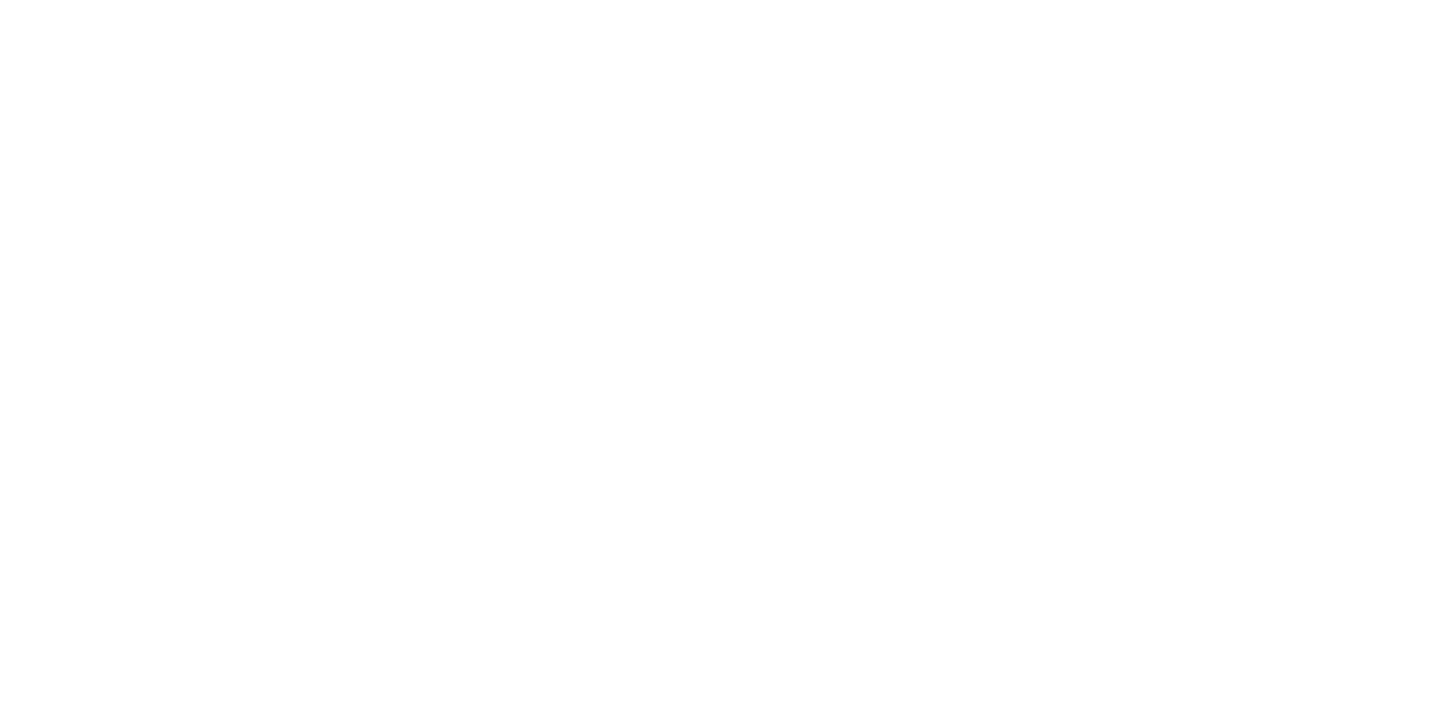 scroll, scrollTop: 0, scrollLeft: 0, axis: both 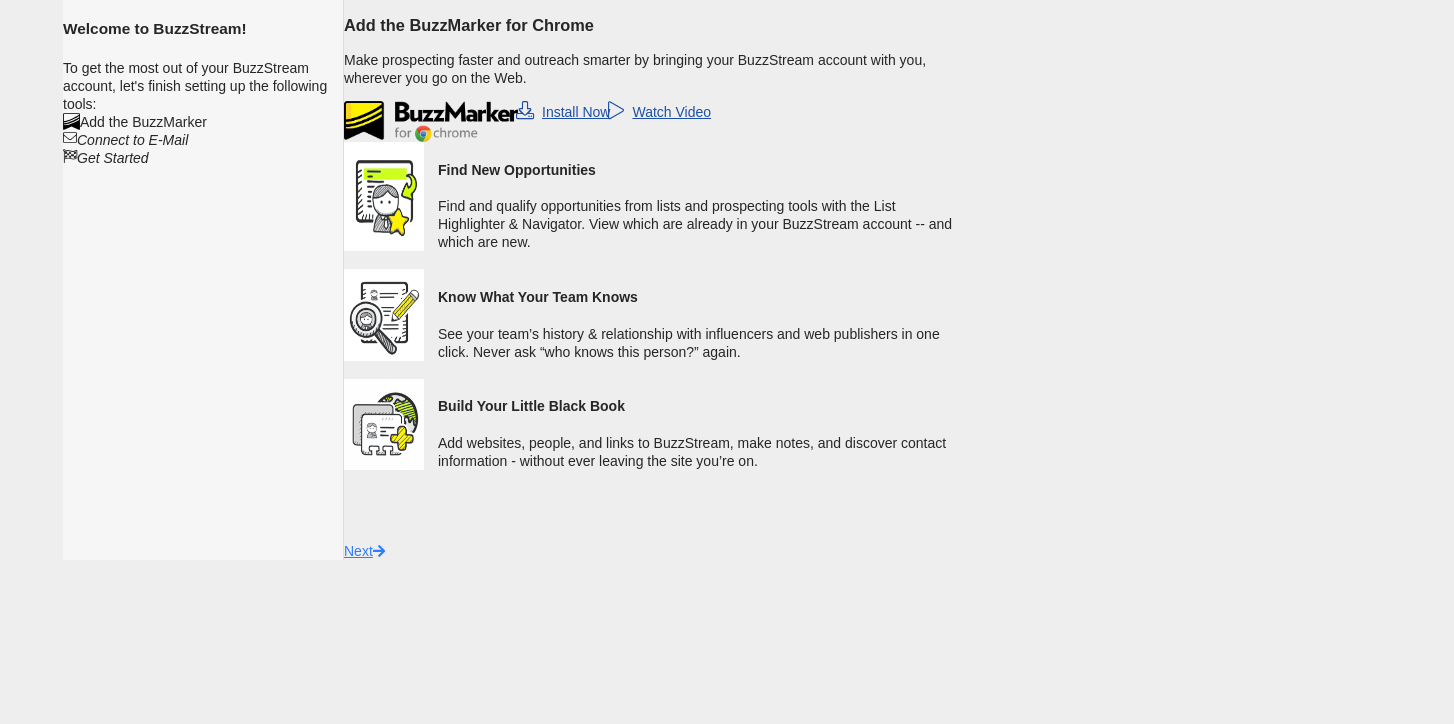click on "Next" at bounding box center (364, 551) 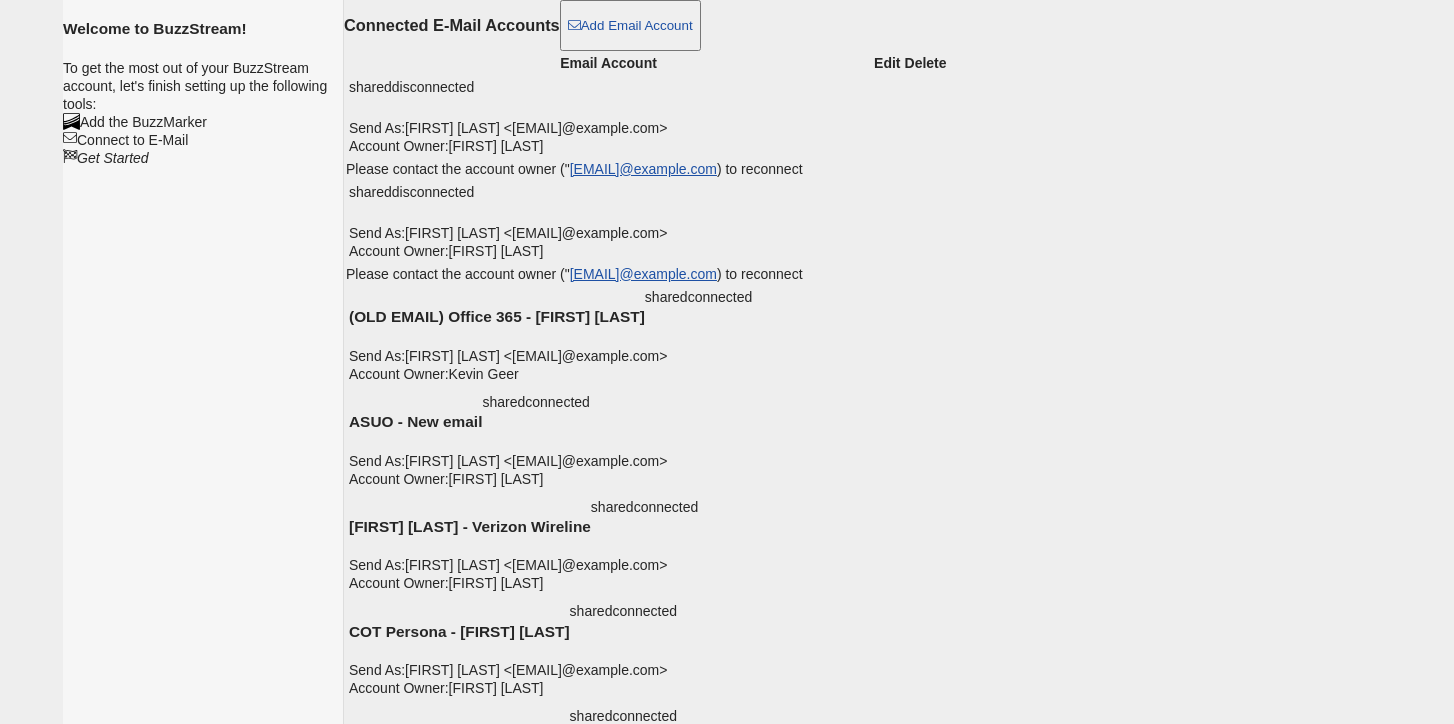 scroll, scrollTop: 4273, scrollLeft: 0, axis: vertical 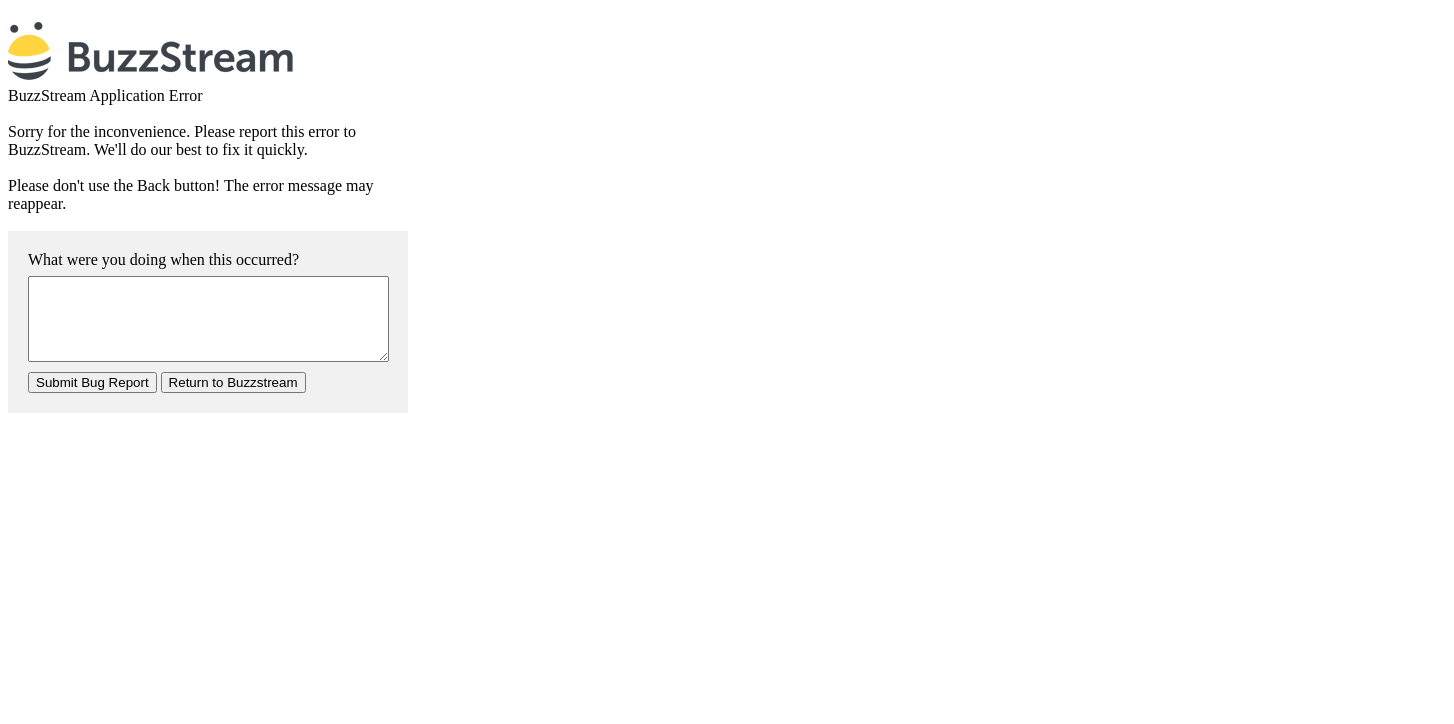 click on "Return to Buzzstream" at bounding box center (233, 382) 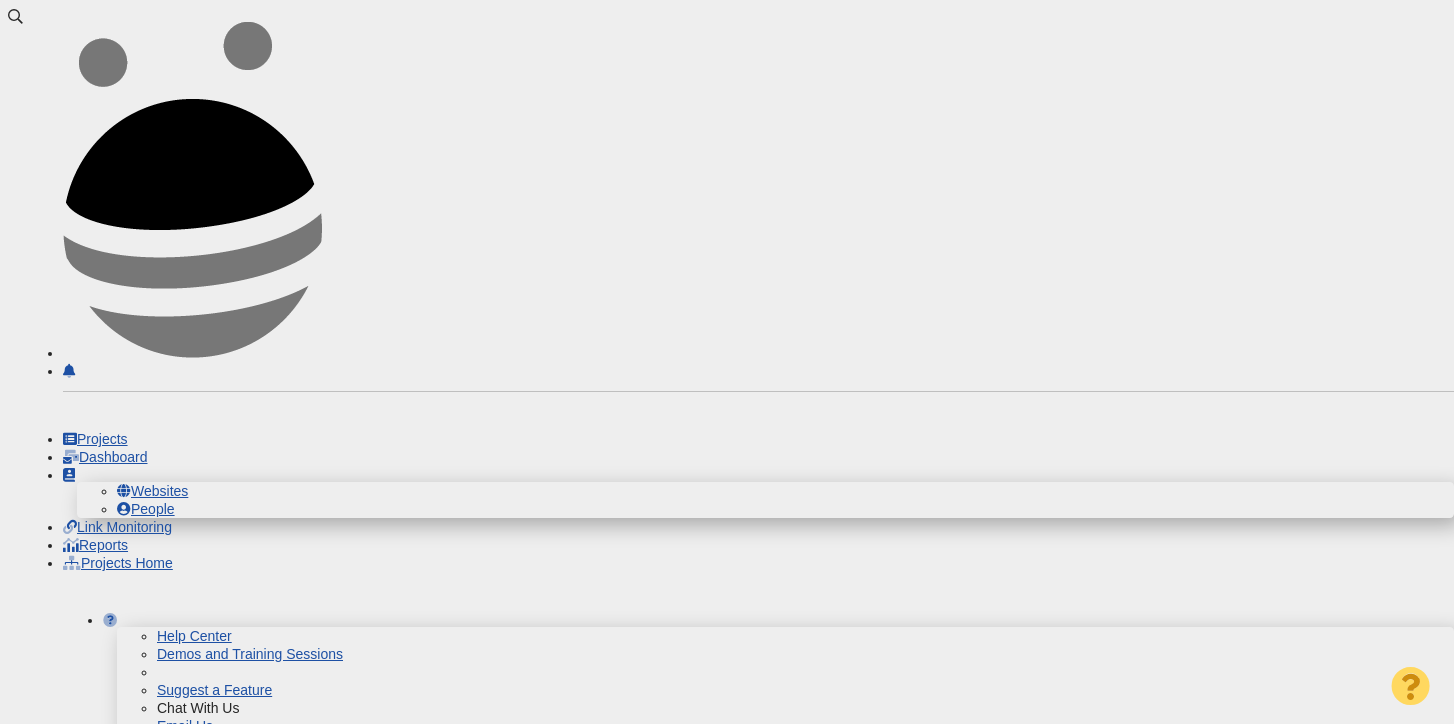 scroll, scrollTop: 0, scrollLeft: 0, axis: both 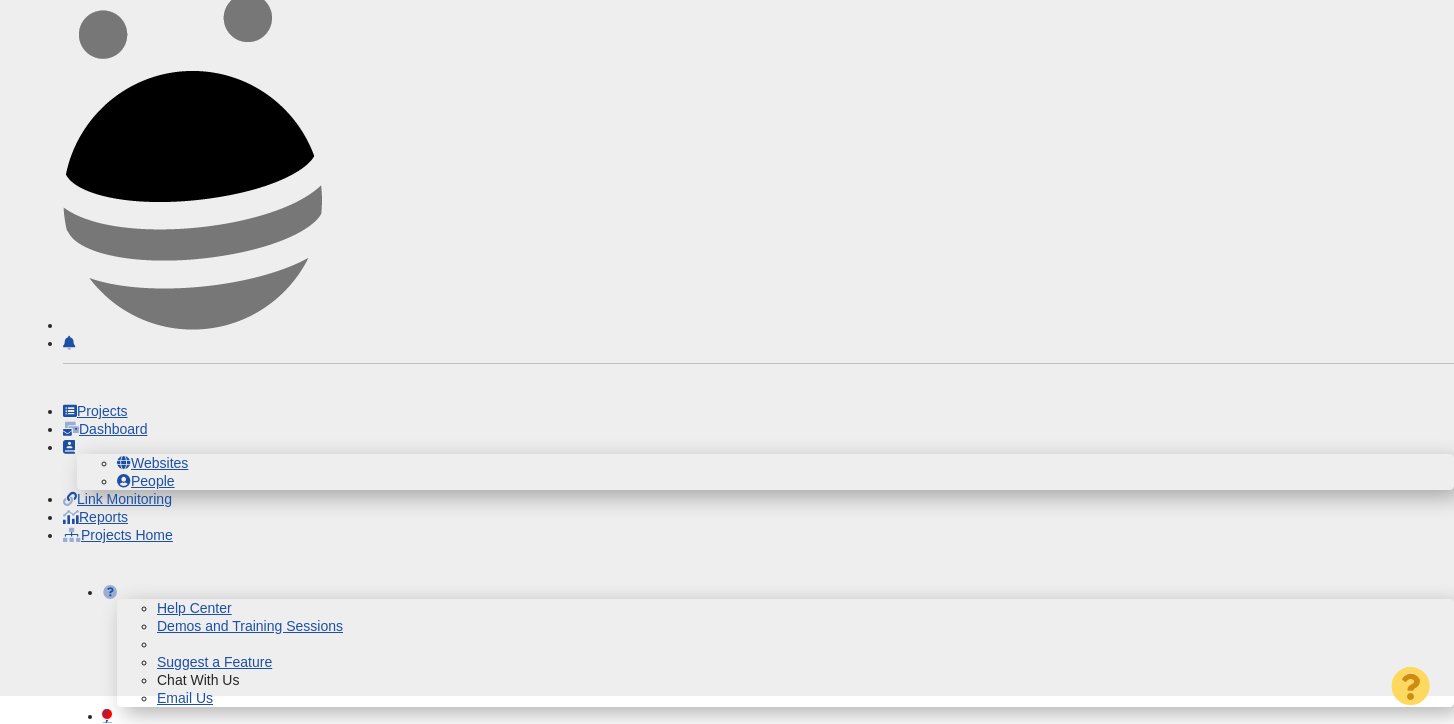 click at bounding box center [113, 771] 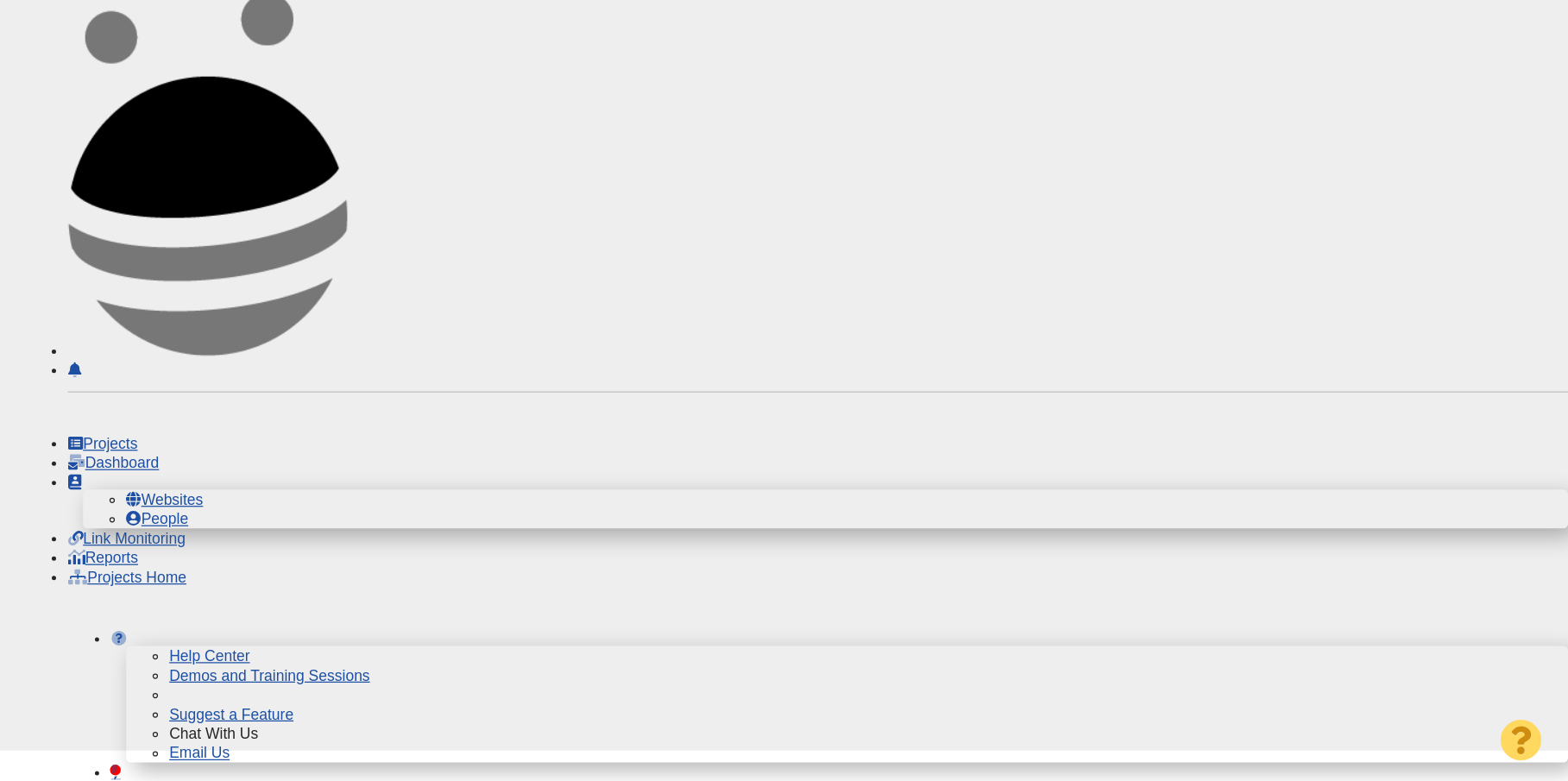 scroll, scrollTop: 0, scrollLeft: 0, axis: both 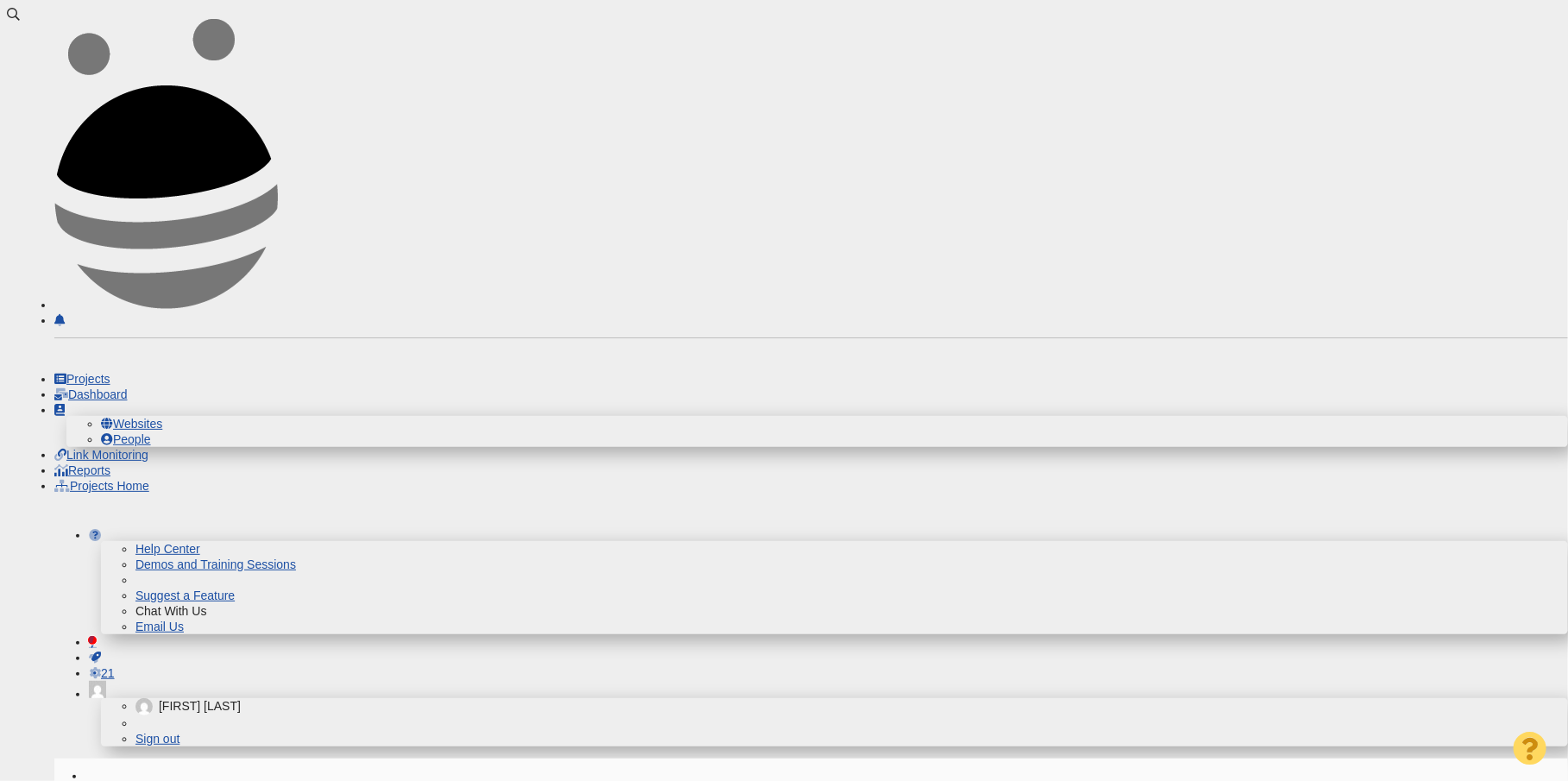 click at bounding box center (98, 690) 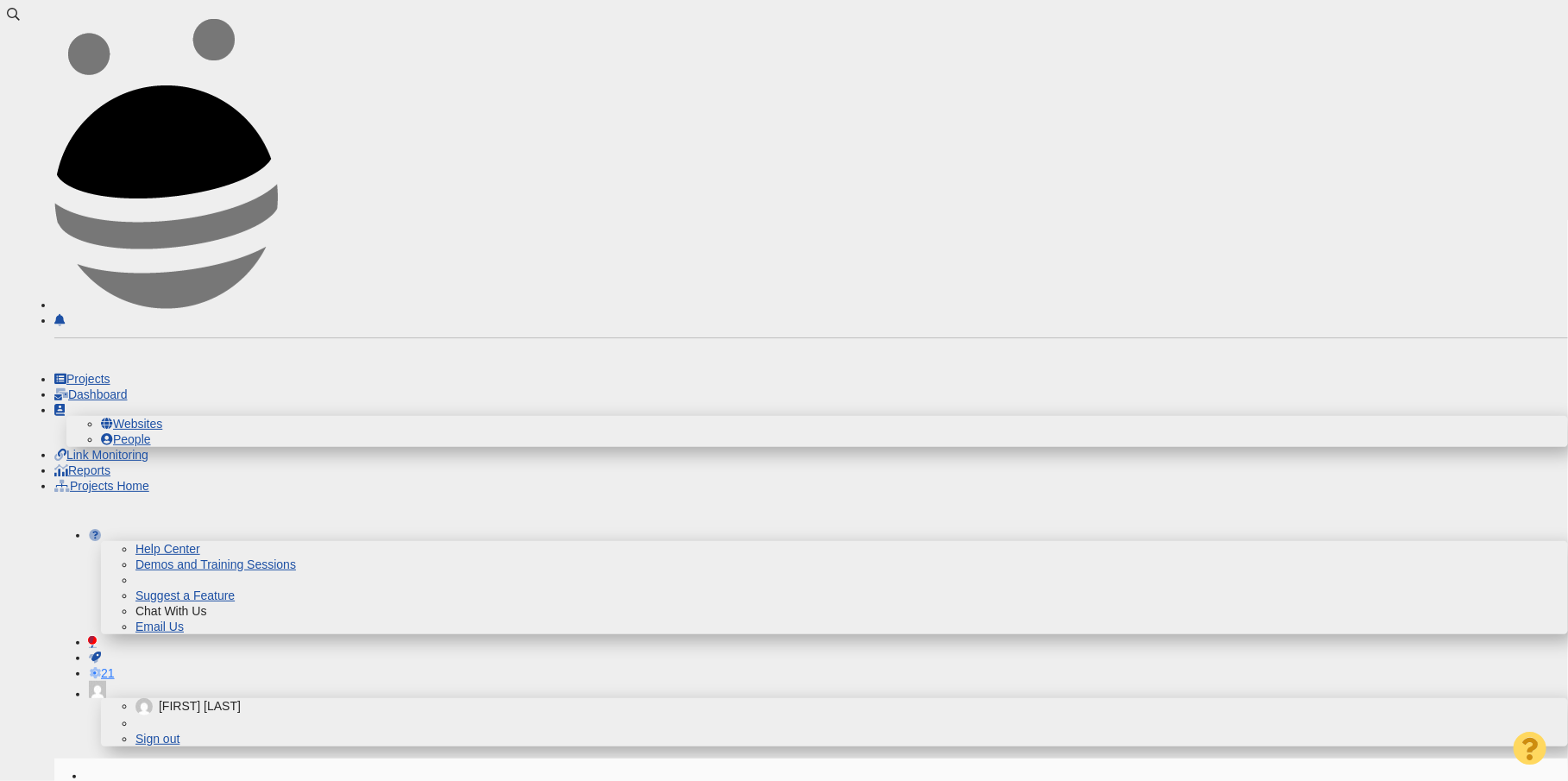 click on "21" at bounding box center [108, 673] 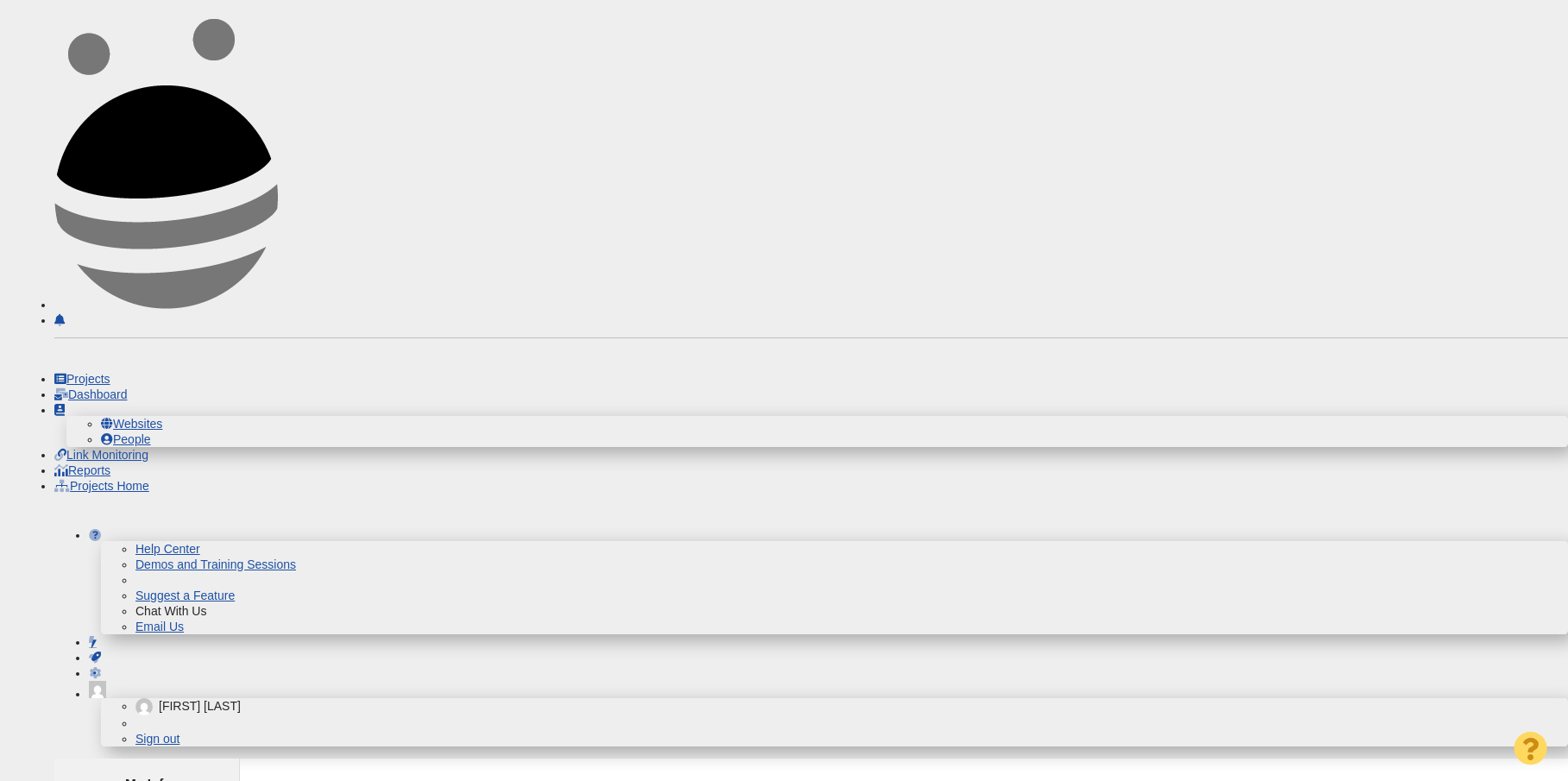 scroll, scrollTop: 0, scrollLeft: 0, axis: both 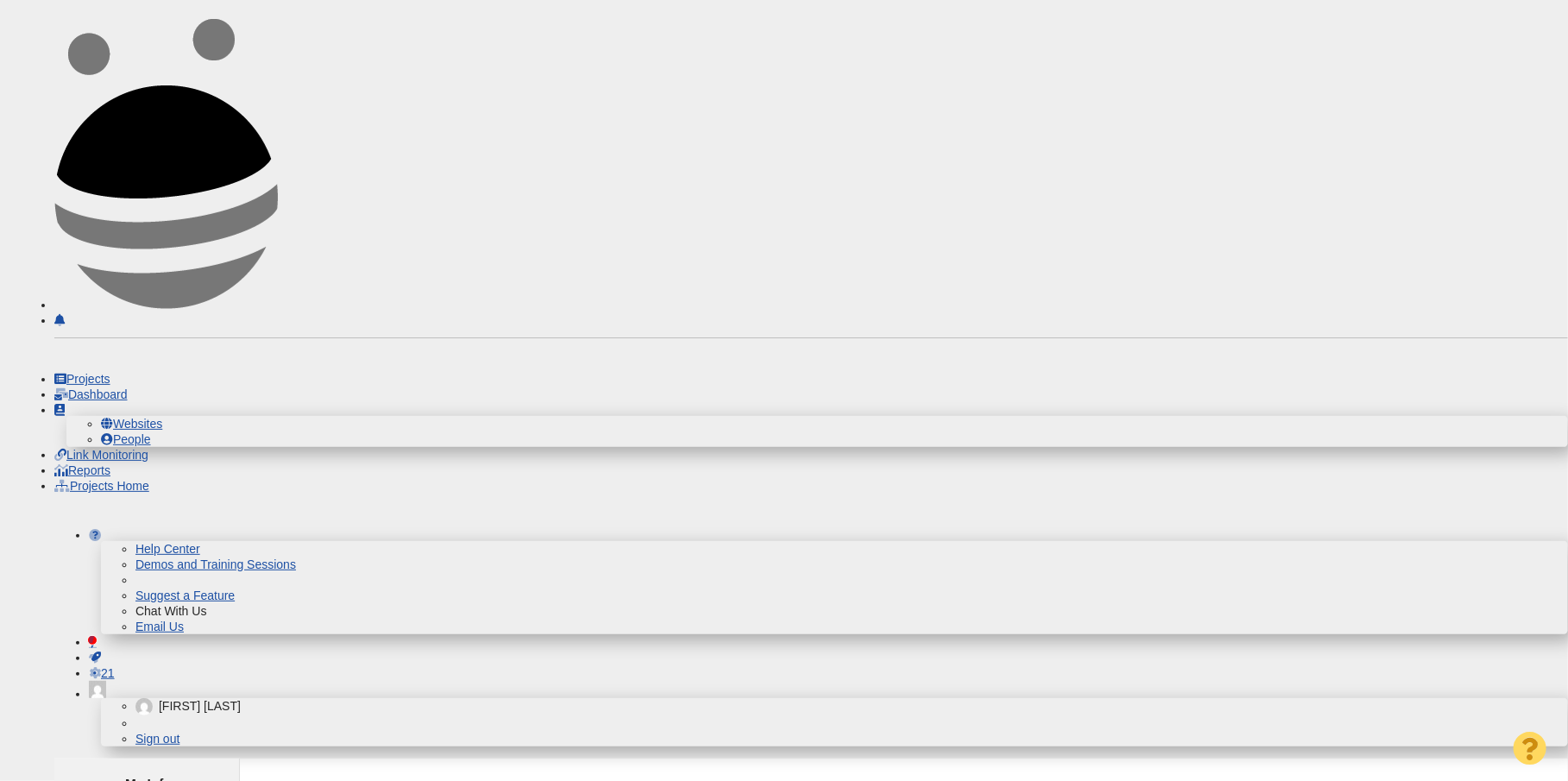 click on "Email Accounts" at bounding box center (130, 830) 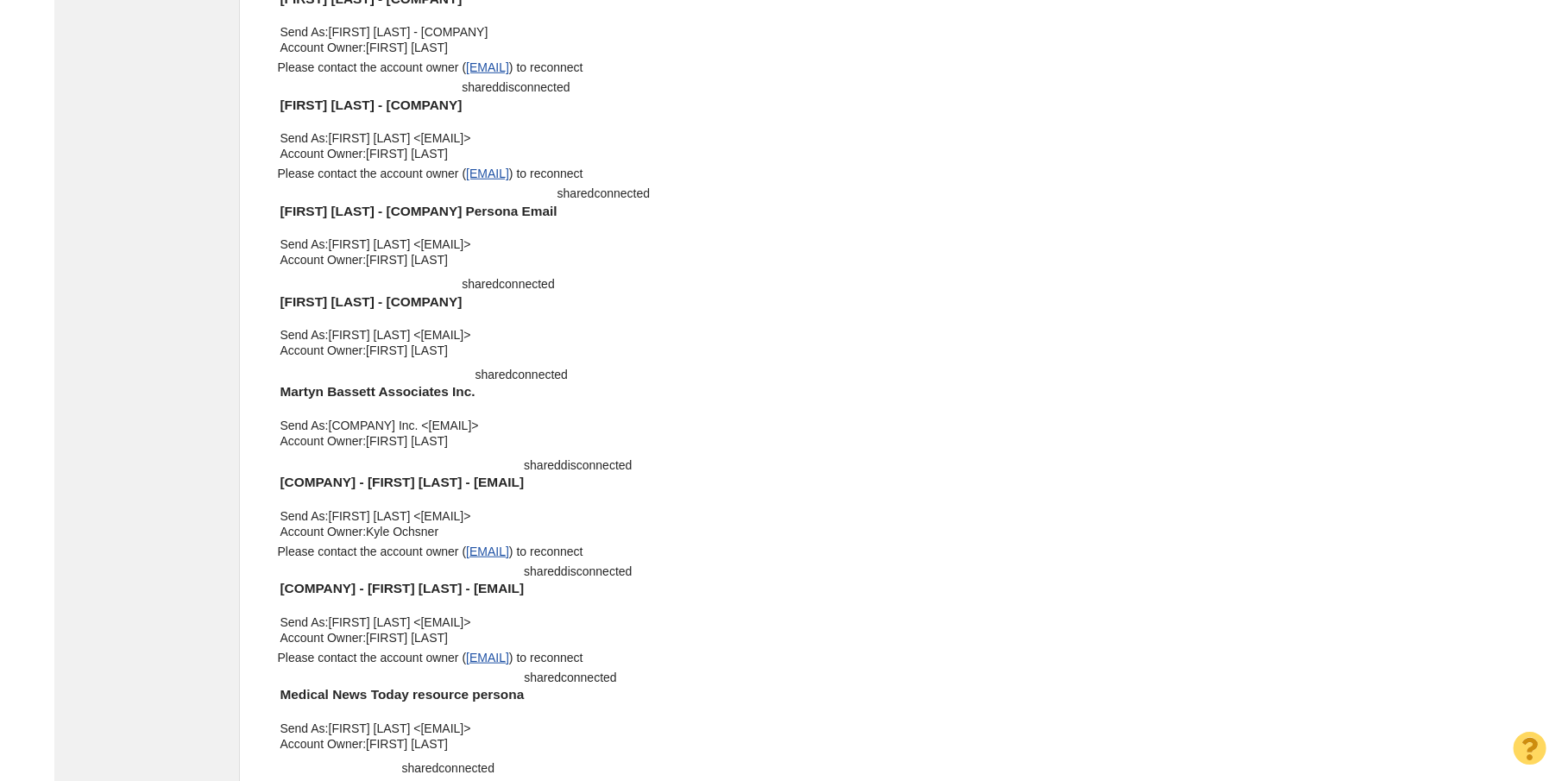 scroll, scrollTop: 6865, scrollLeft: 0, axis: vertical 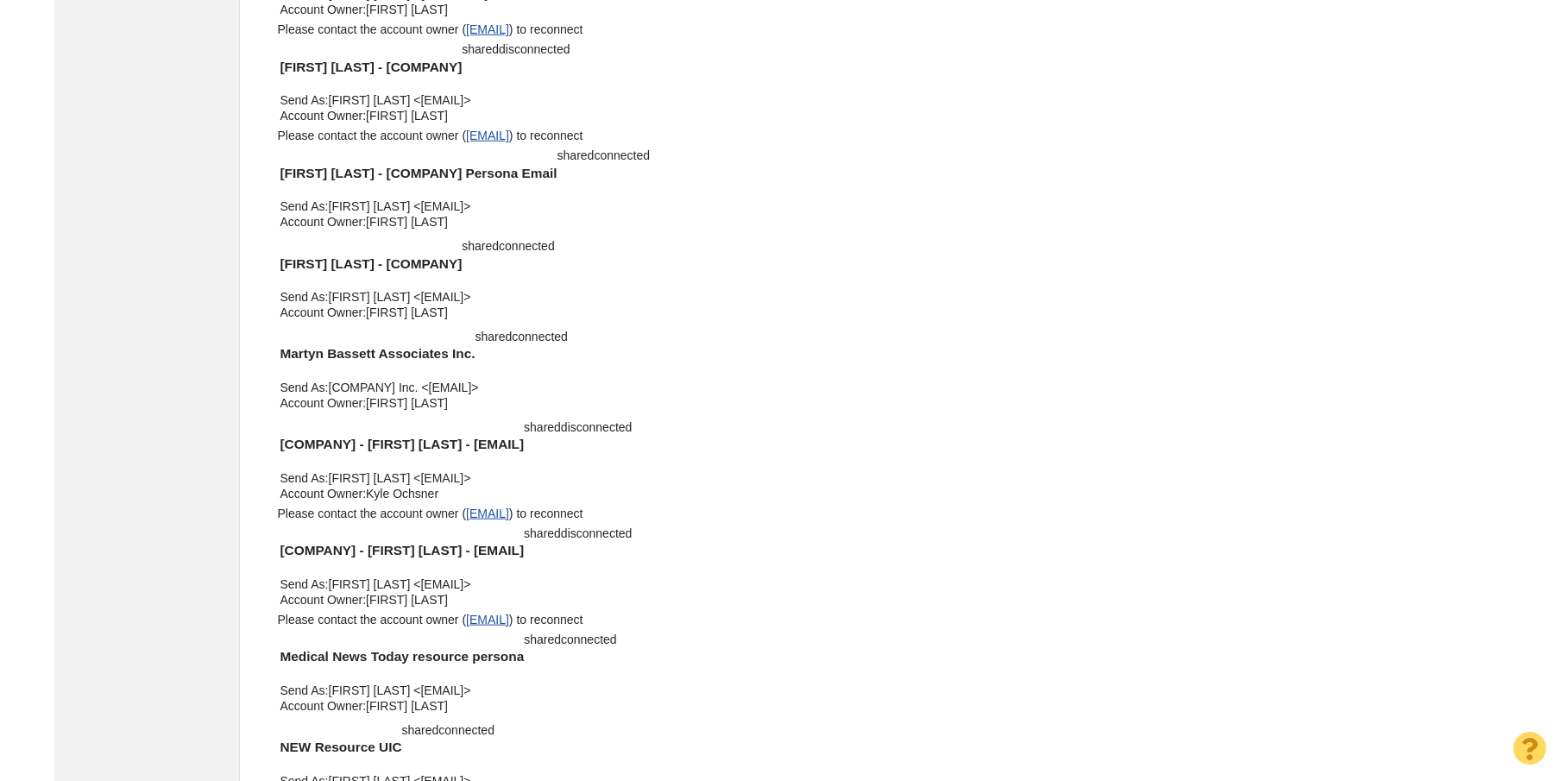 click on "Add Email Account" at bounding box center [333, 1982] 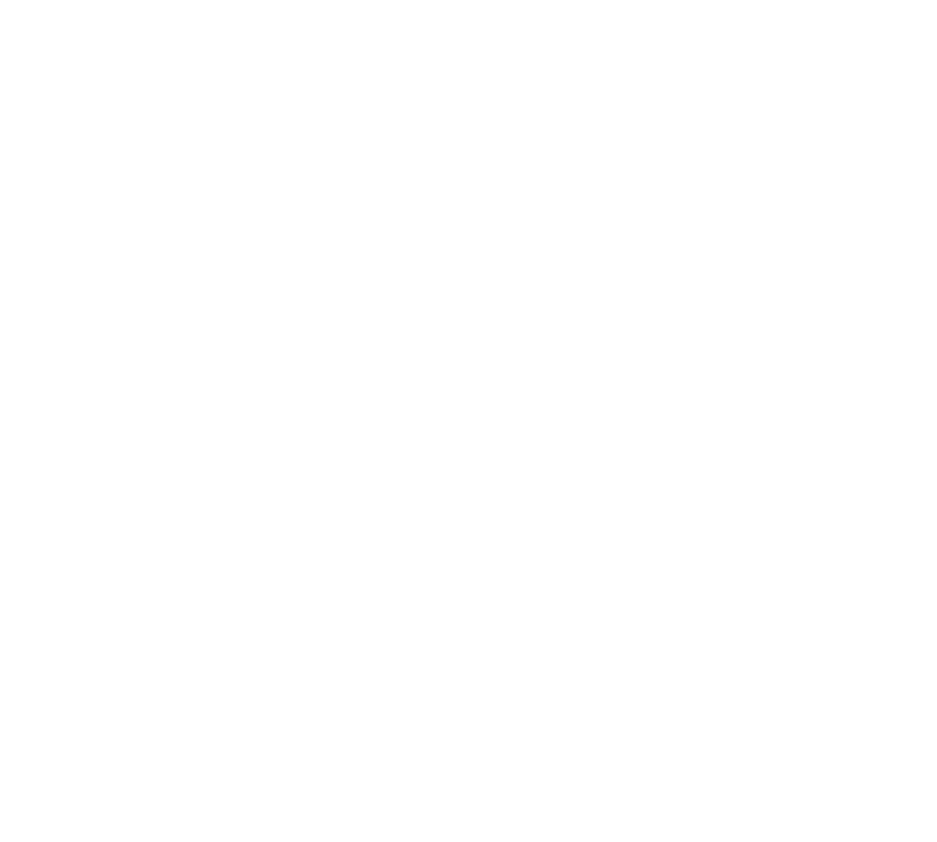 scroll, scrollTop: 0, scrollLeft: 0, axis: both 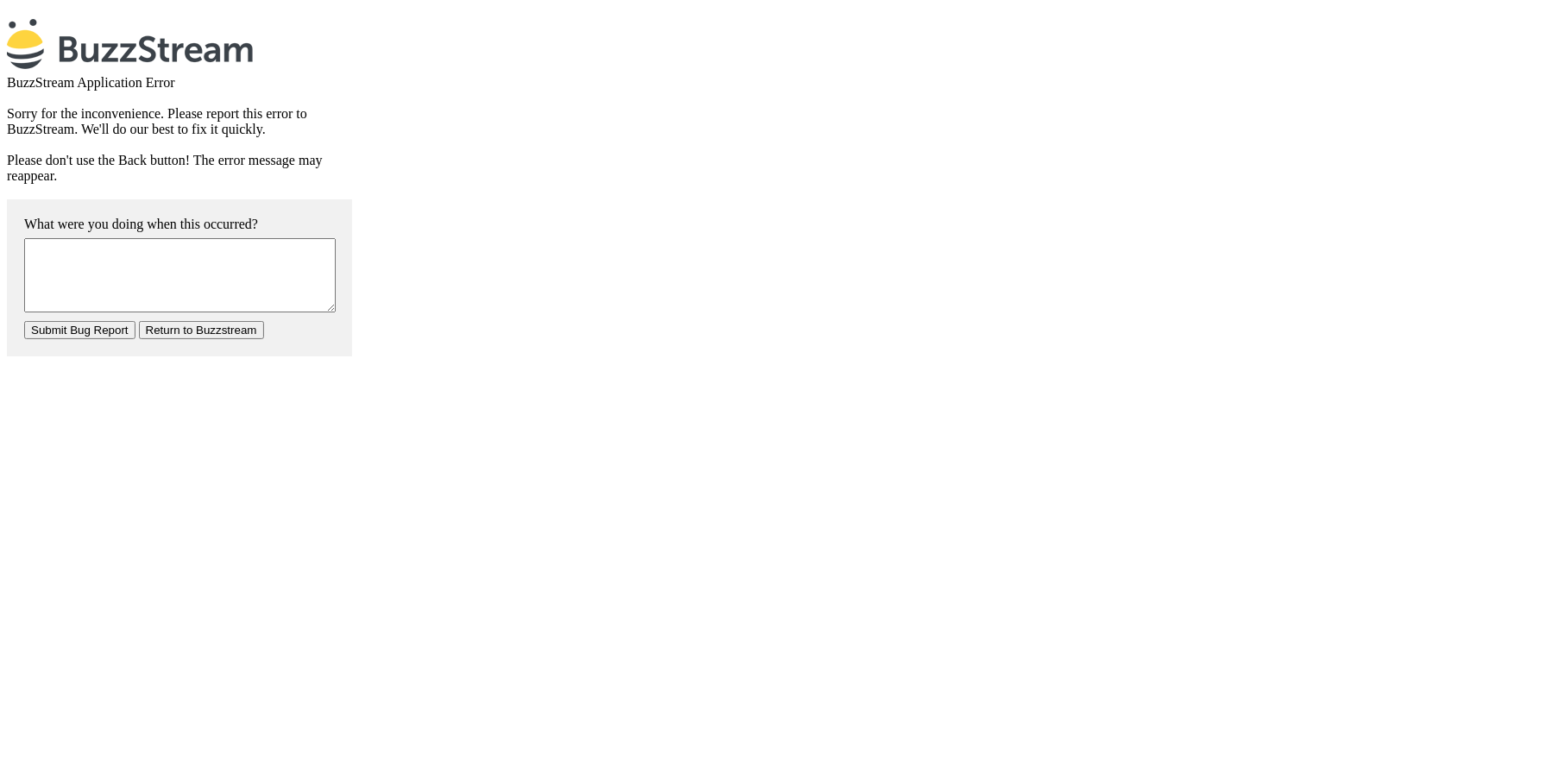 click on "Return to Buzzstream" at bounding box center (201, 330) 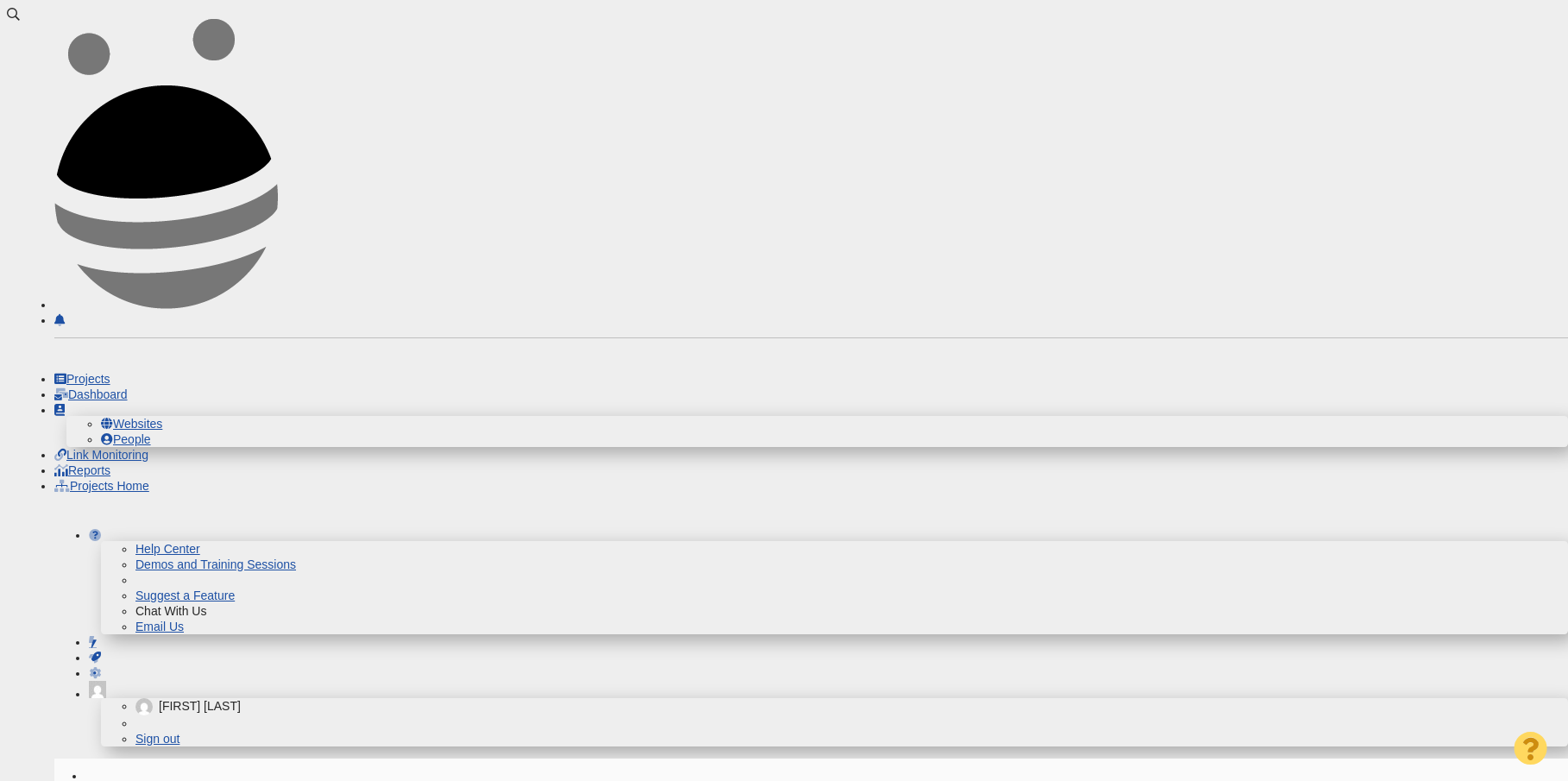 scroll, scrollTop: 0, scrollLeft: 0, axis: both 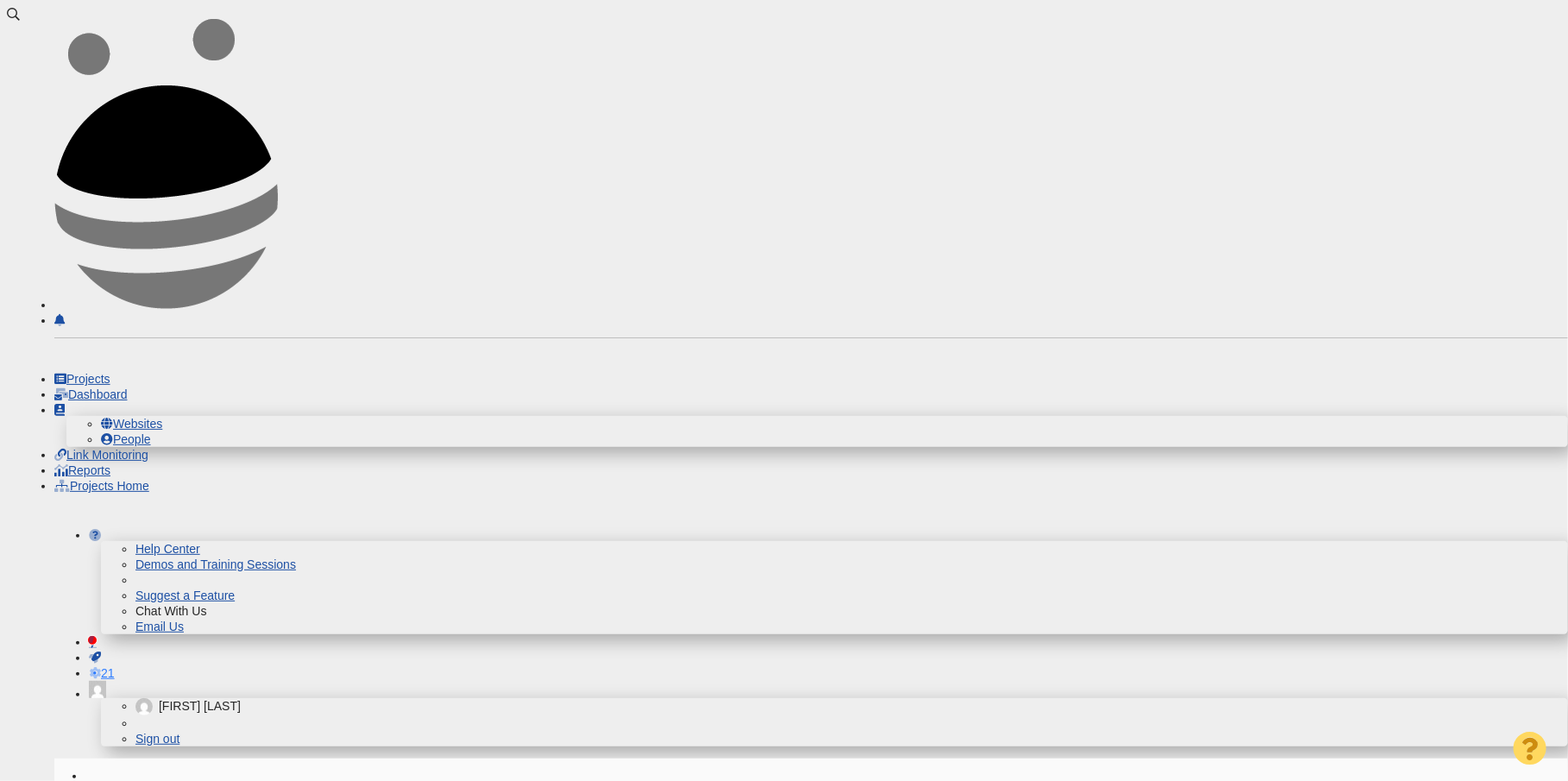 click on "21" at bounding box center [108, 673] 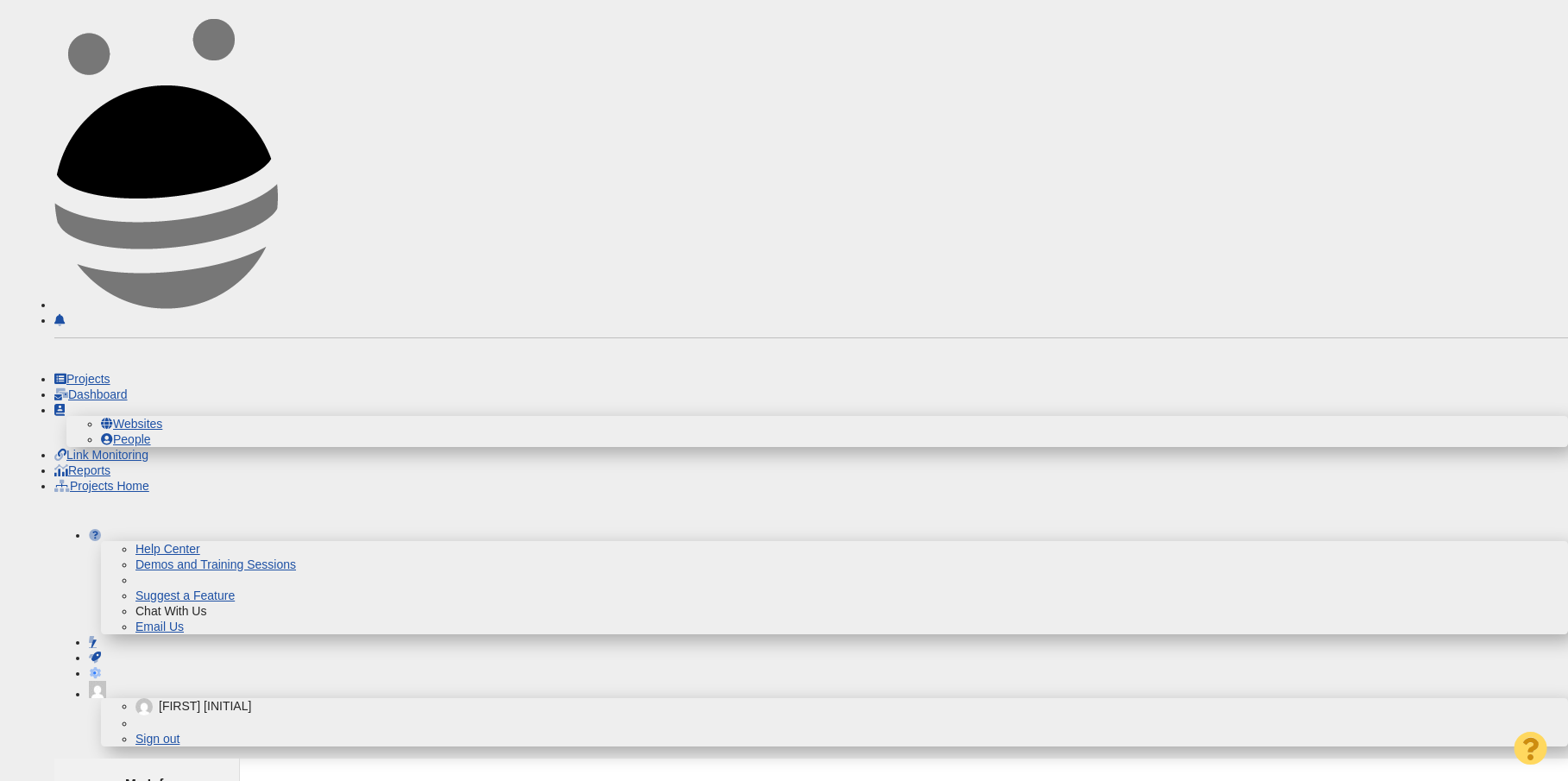scroll, scrollTop: 0, scrollLeft: 0, axis: both 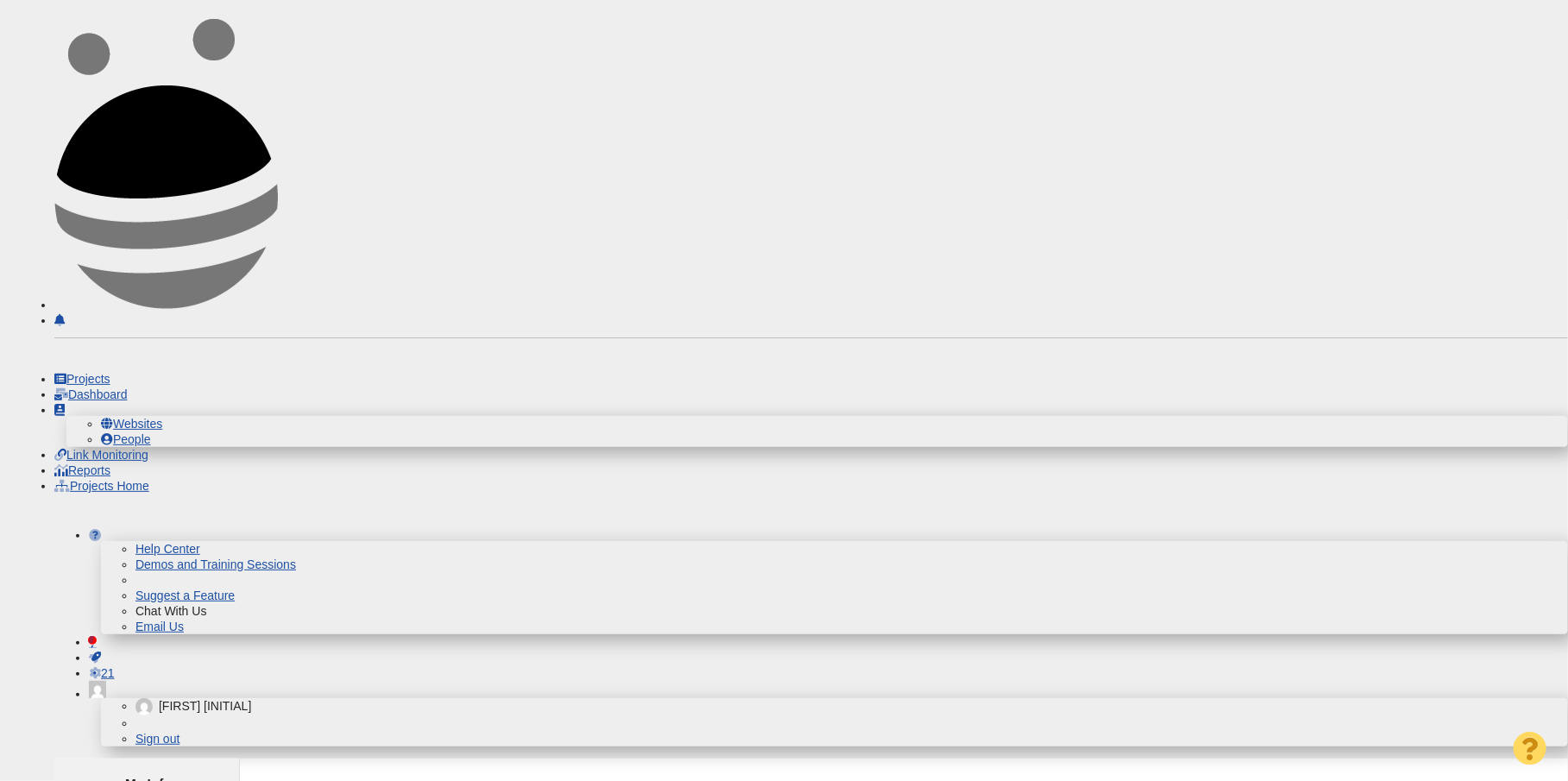 click on "Email Accounts" at bounding box center [130, 830] 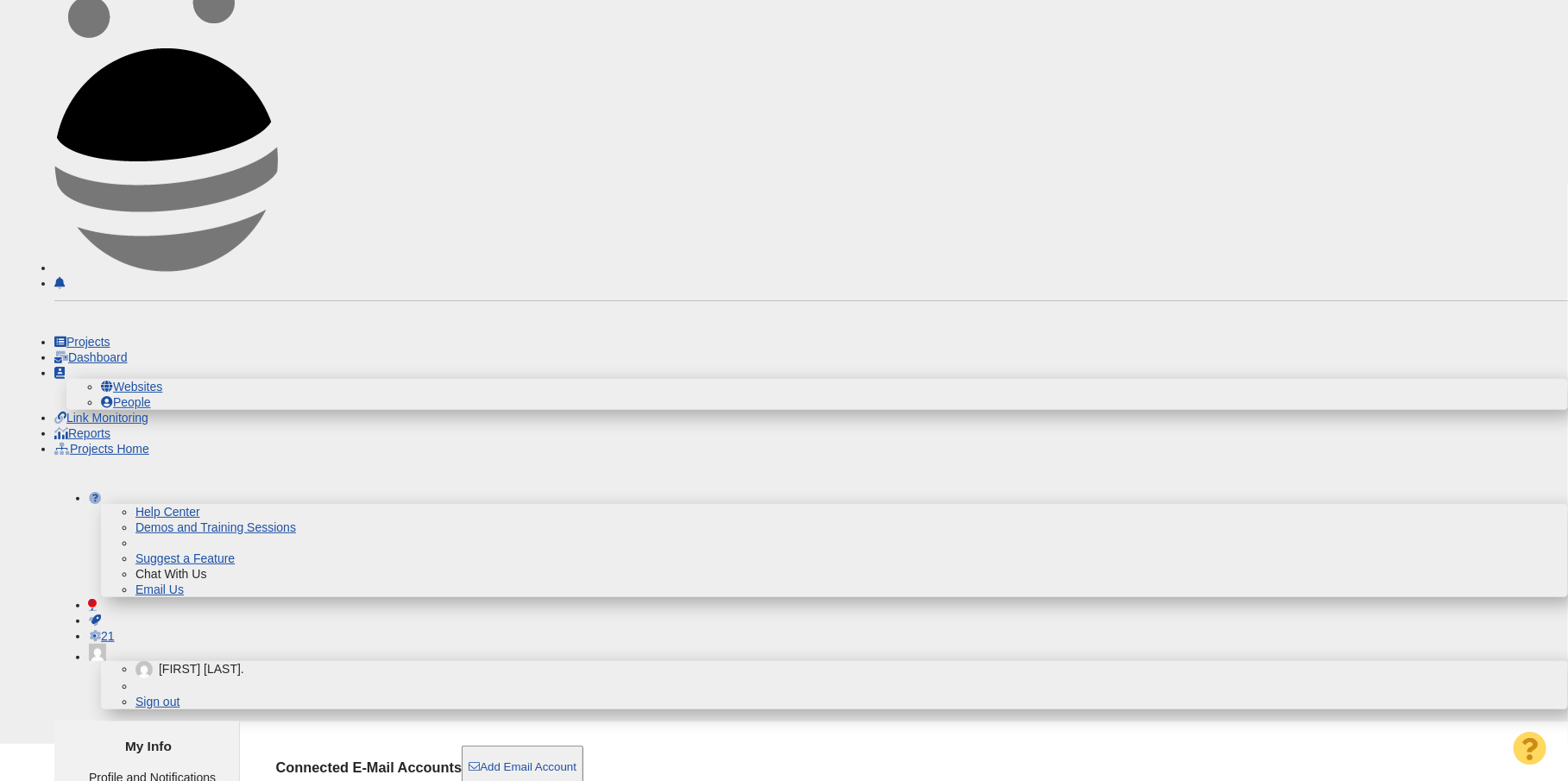 scroll, scrollTop: 22, scrollLeft: 0, axis: vertical 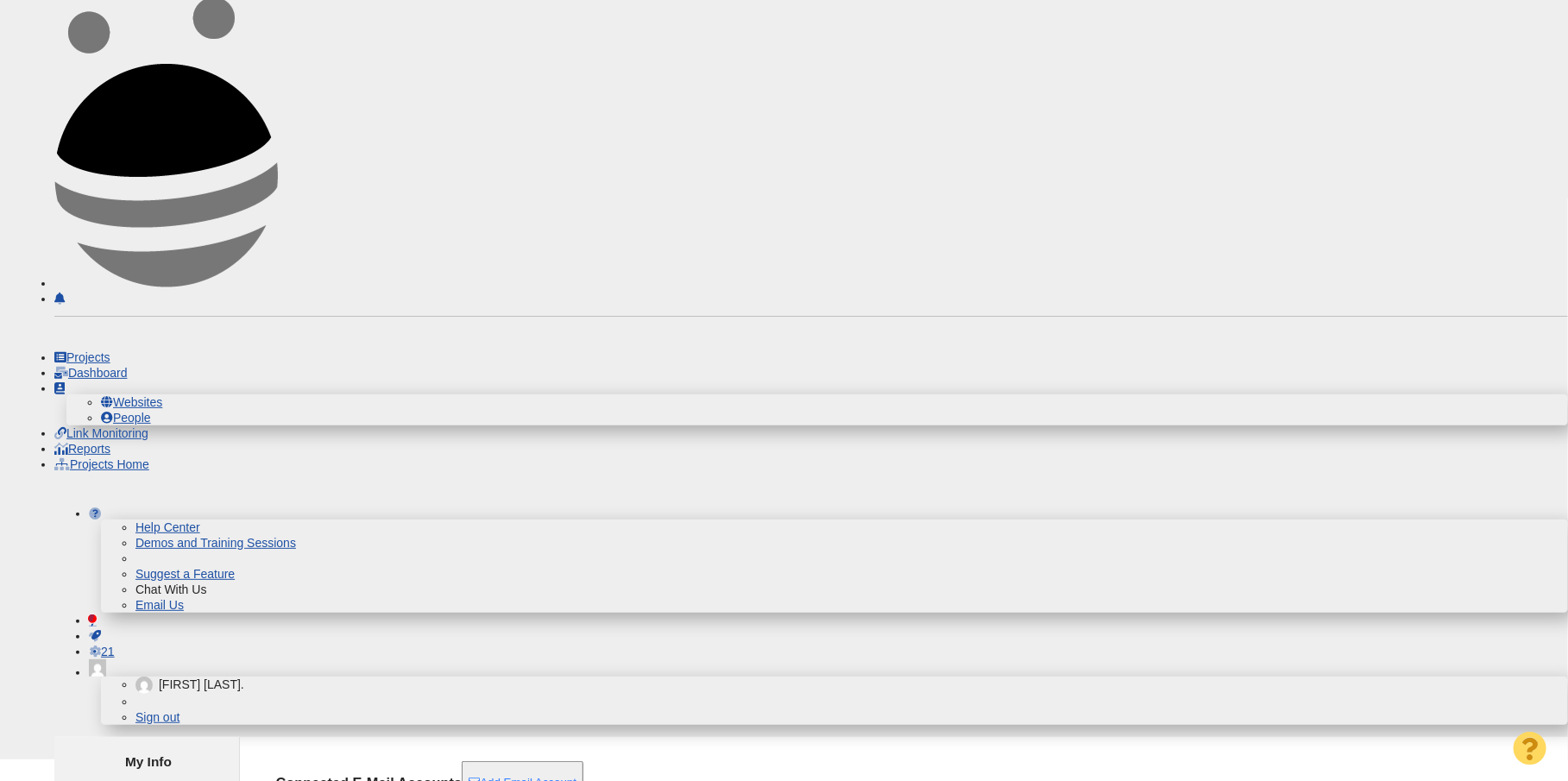 click on "Add Email Account" at bounding box center (522, 783) 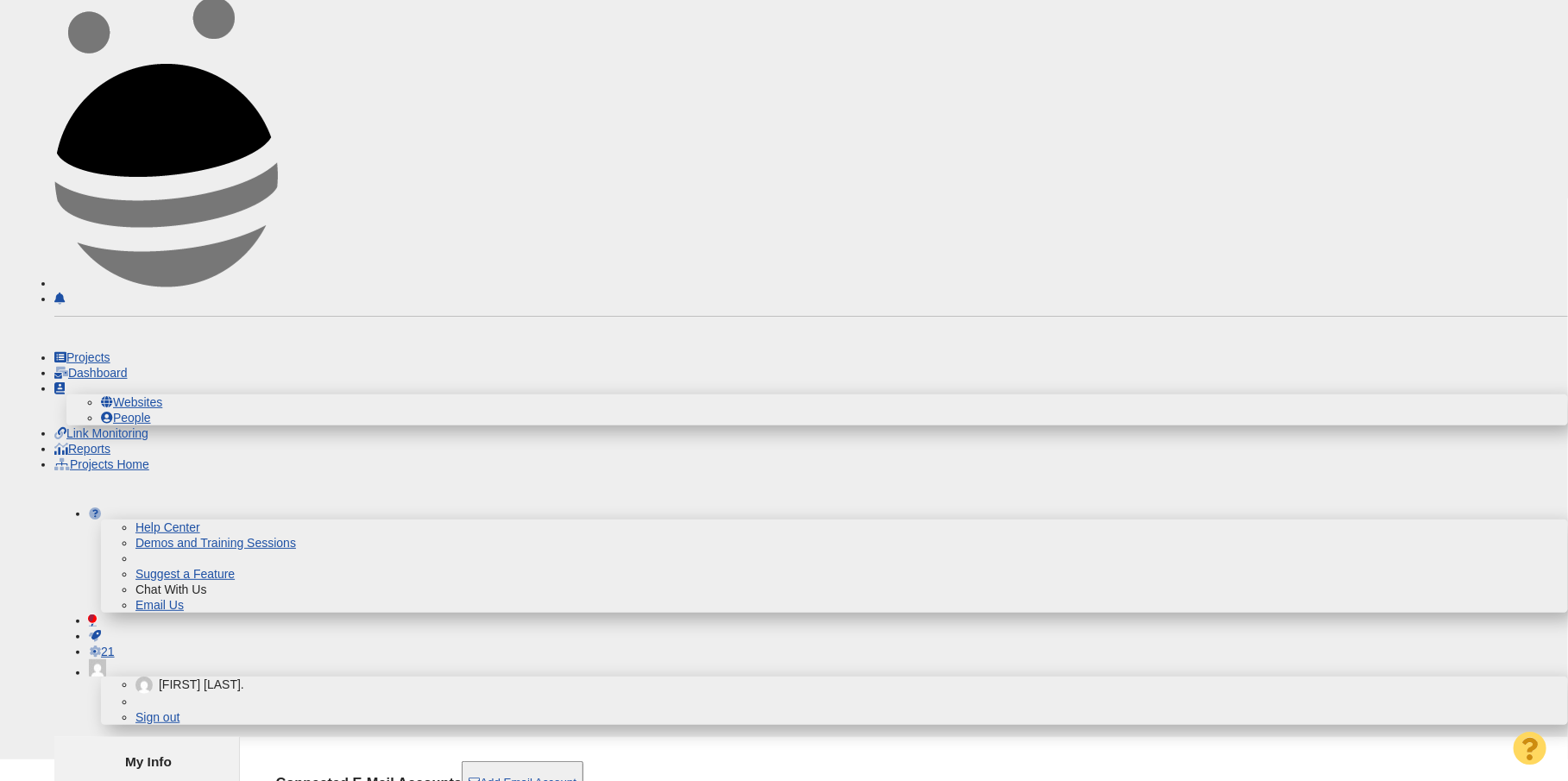 click on "Gmail and Google Apps" at bounding box center [361, 9013] 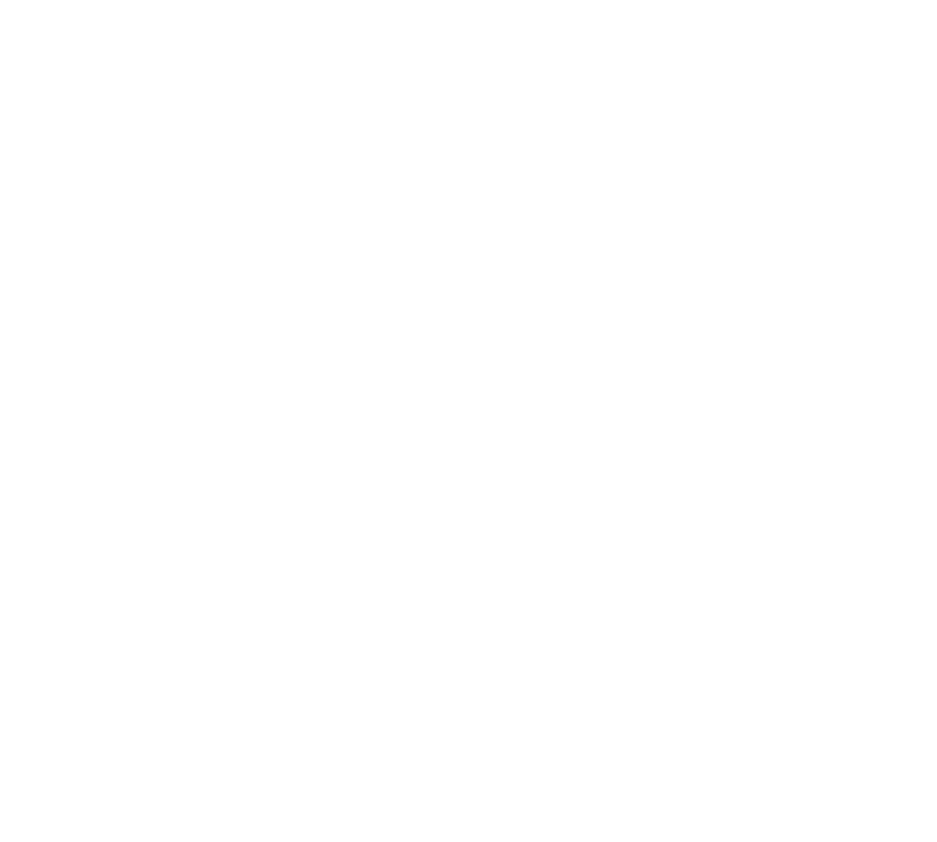 scroll, scrollTop: 0, scrollLeft: 0, axis: both 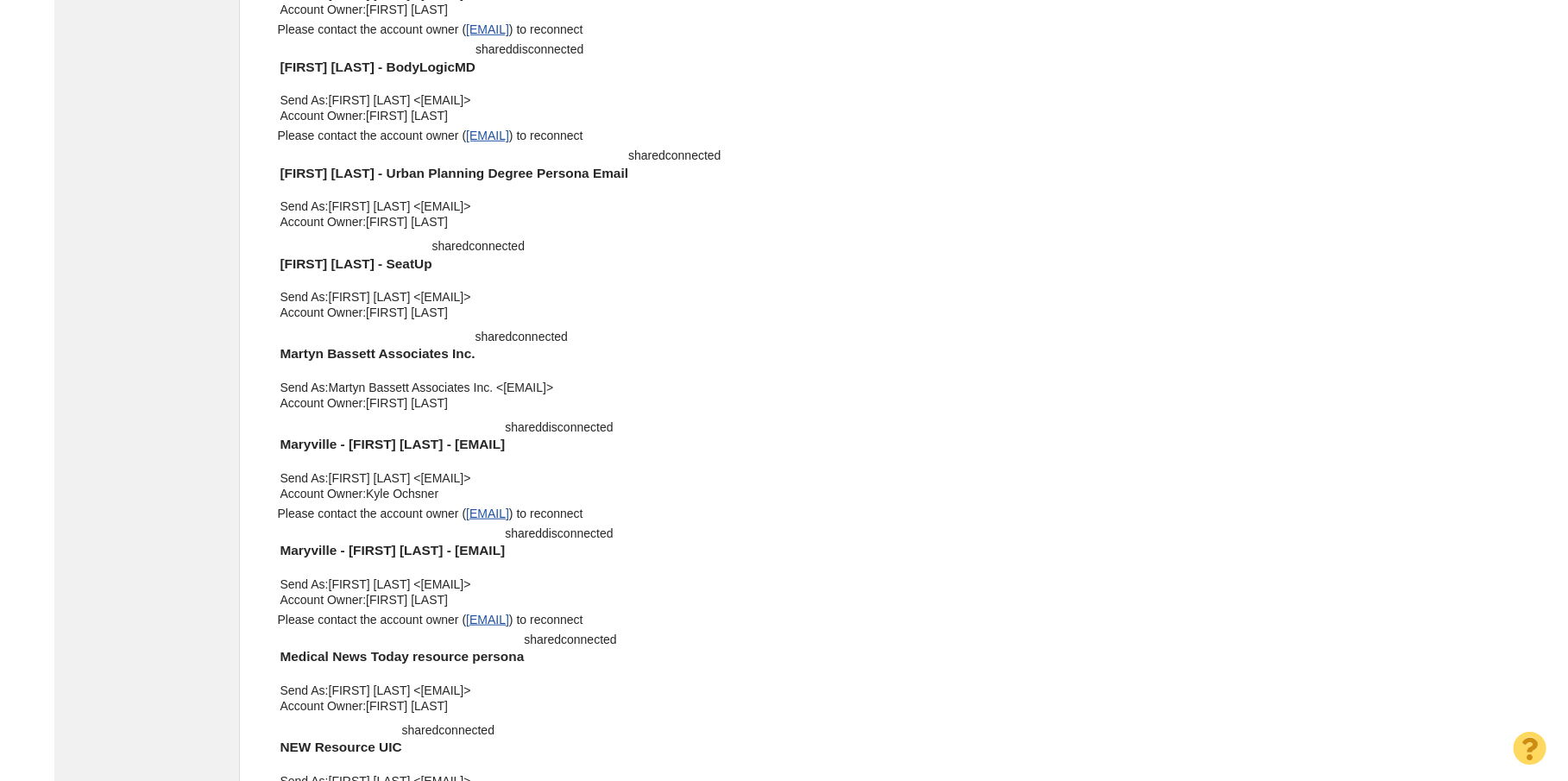 click on "Add Email Account" at bounding box center [333, 1982] 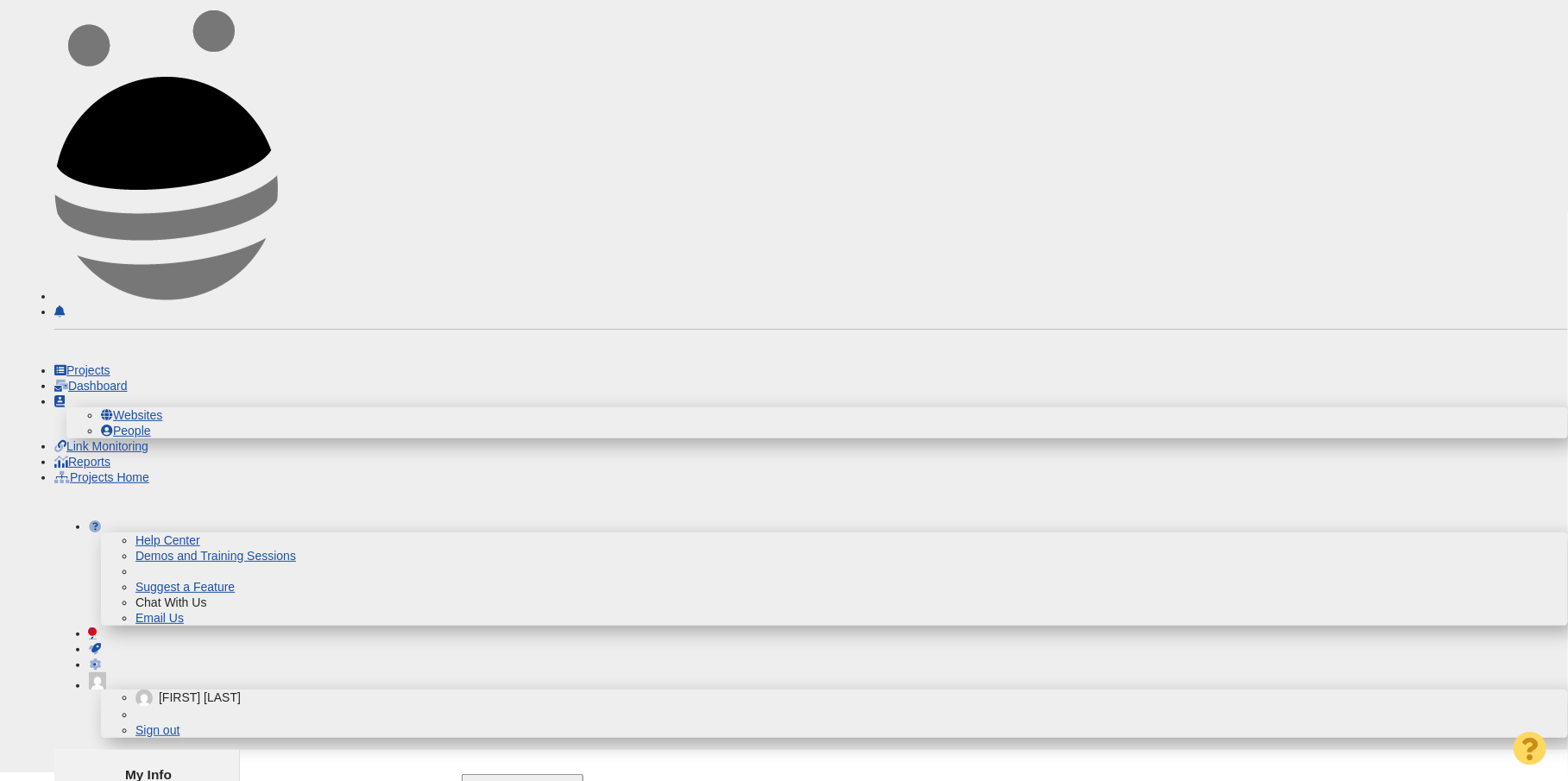 scroll, scrollTop: 0, scrollLeft: 0, axis: both 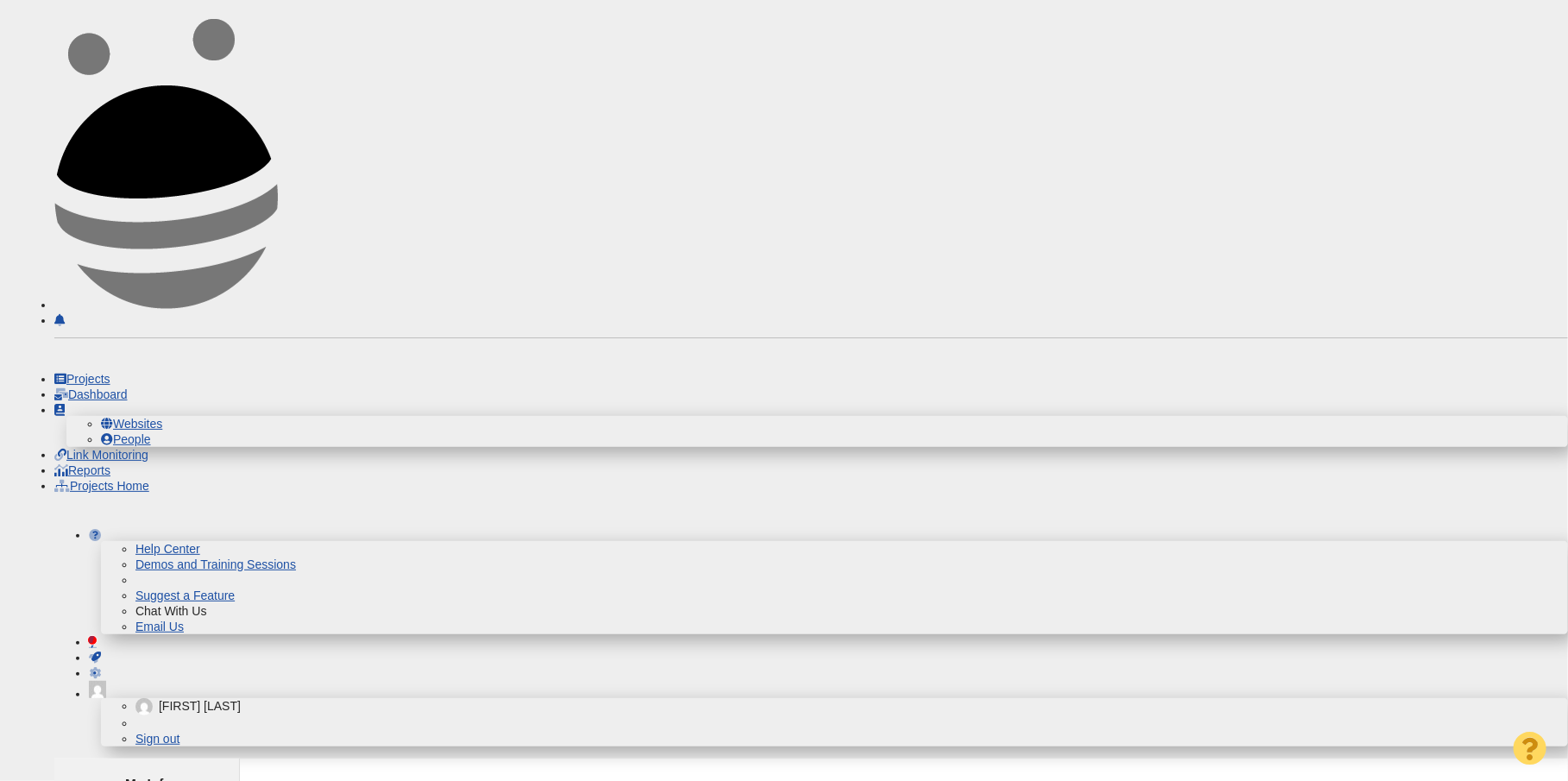 click on "Email Accounts" at bounding box center (130, 830) 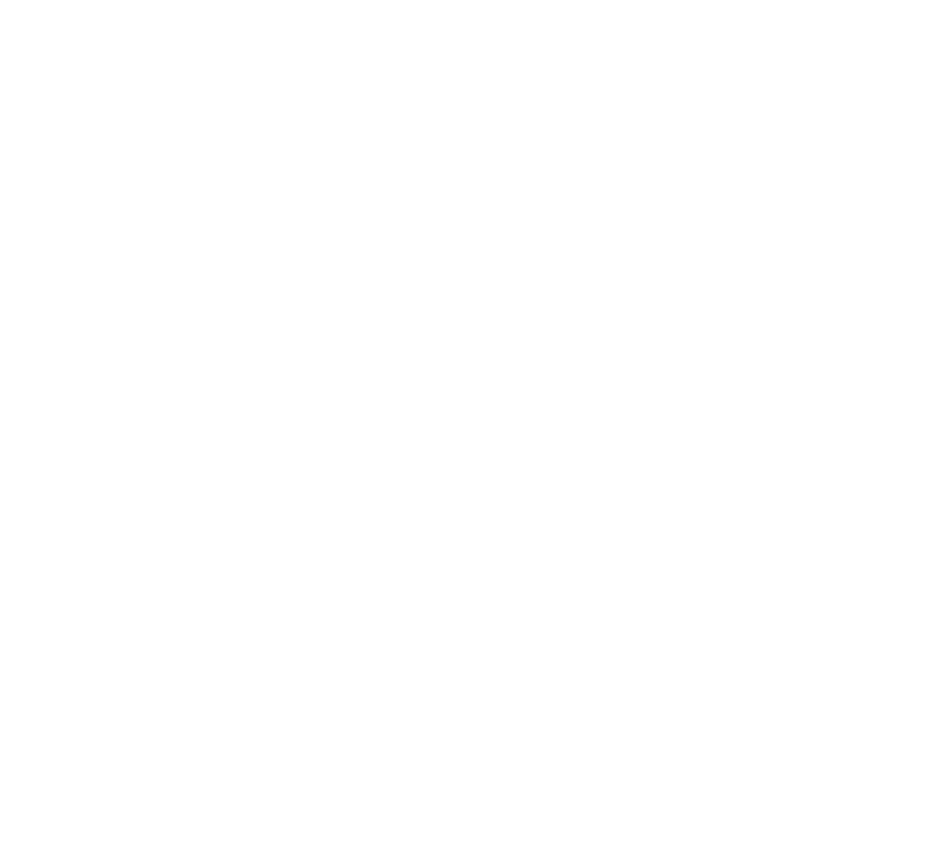 scroll, scrollTop: 0, scrollLeft: 0, axis: both 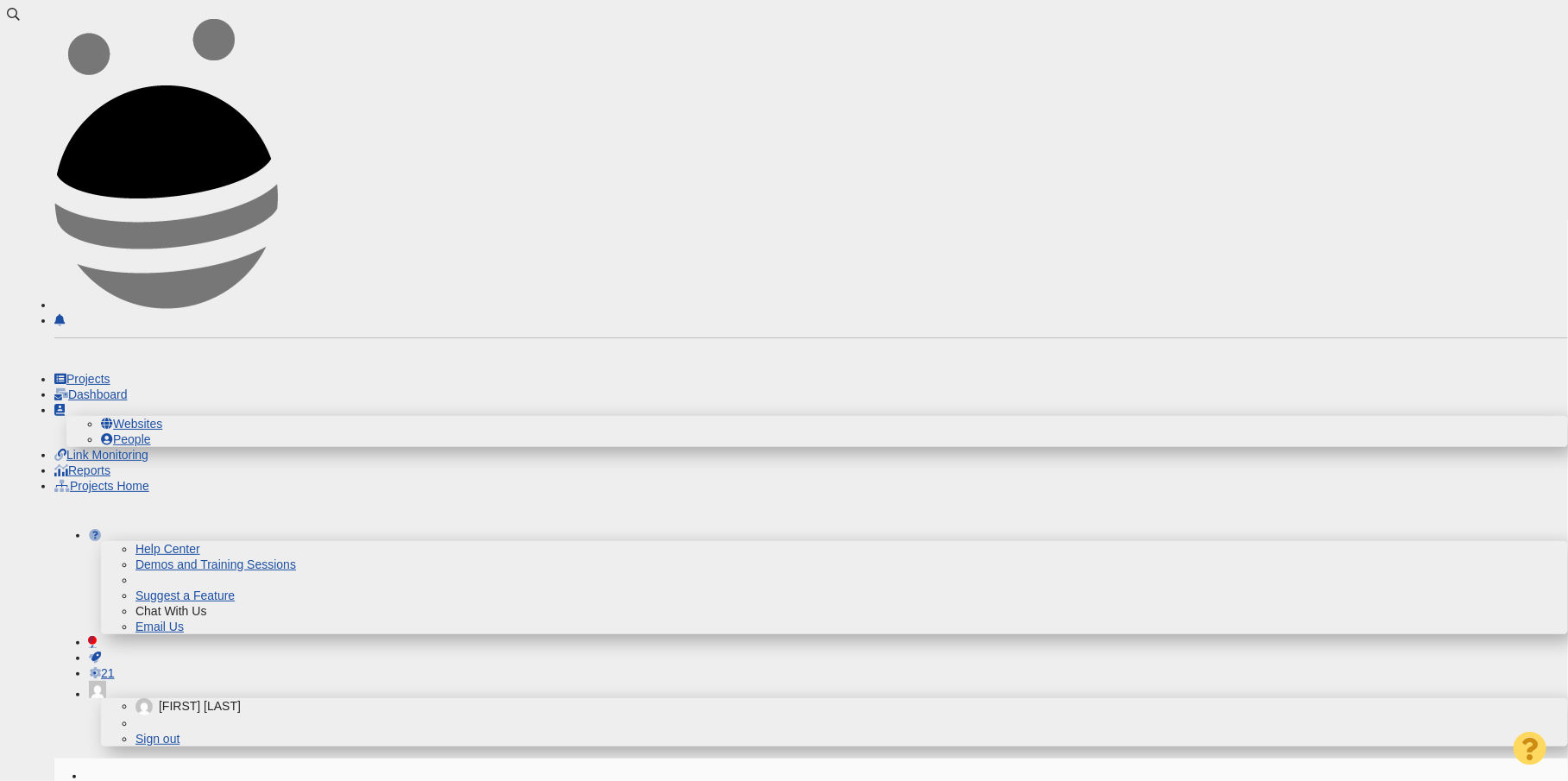 click on "Page One Power - Digital PR - Shaping Trust Online: How Search Engines, Influencers, and Media Sources Impact Our Digital Behavior and Beliefs" at bounding box center (217, 816) 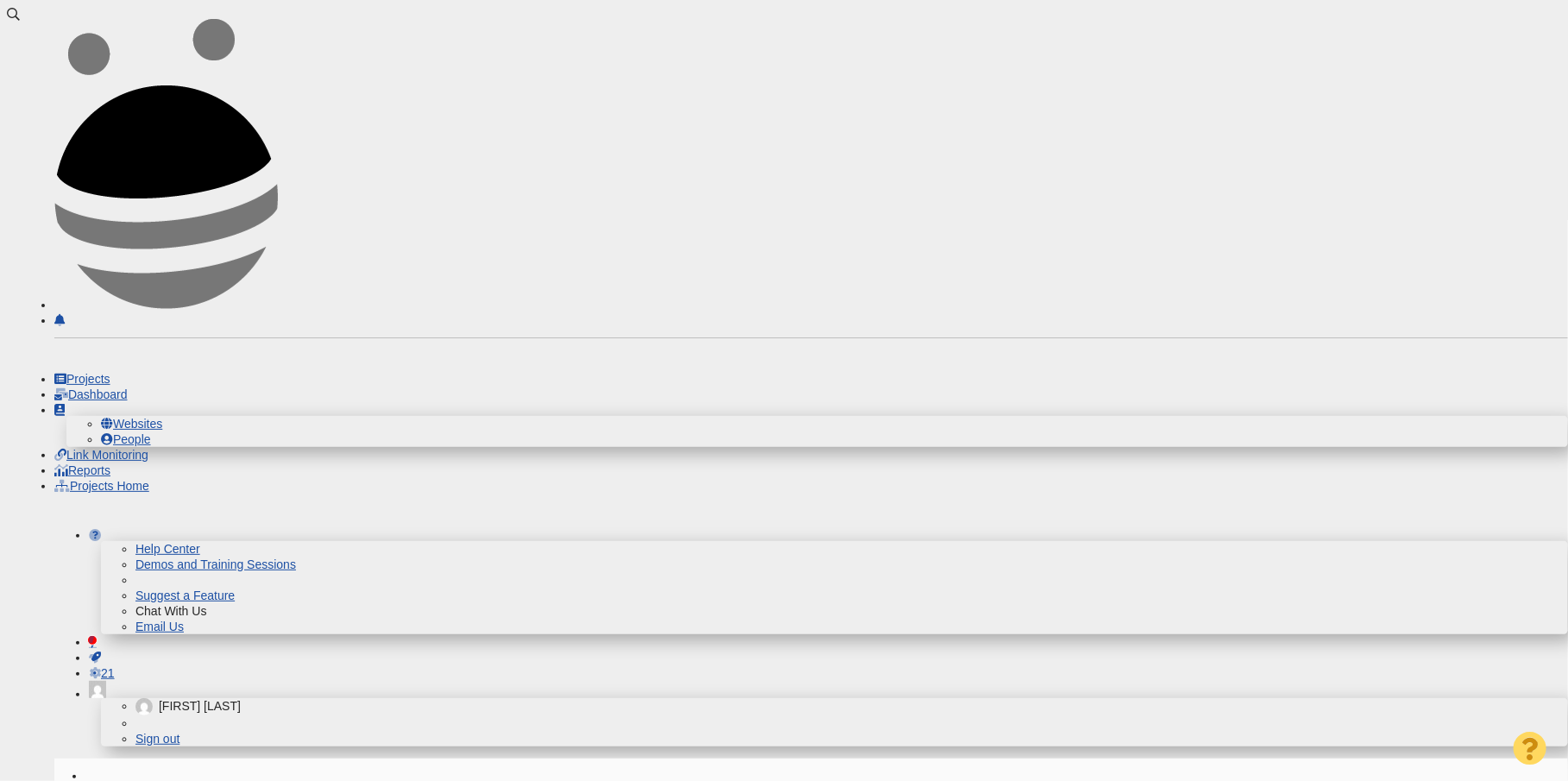 scroll, scrollTop: 167, scrollLeft: 0, axis: vertical 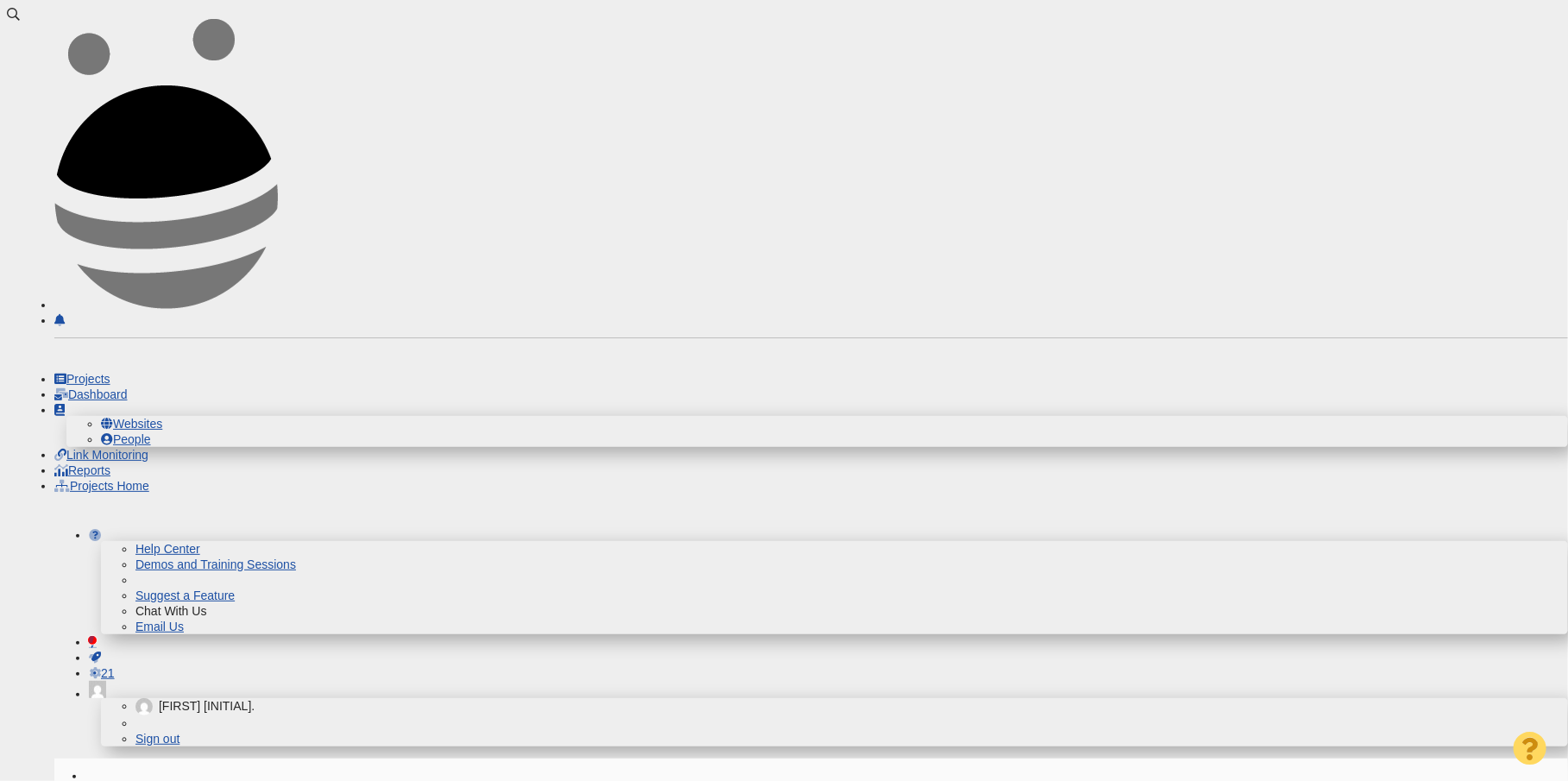 click on "Page One Power - Digital PR - Shaping Trust Online: How Search Engines, Influencers, and Media Sources Impact Our Digital Behavior and Beliefs" at bounding box center [217, 816] 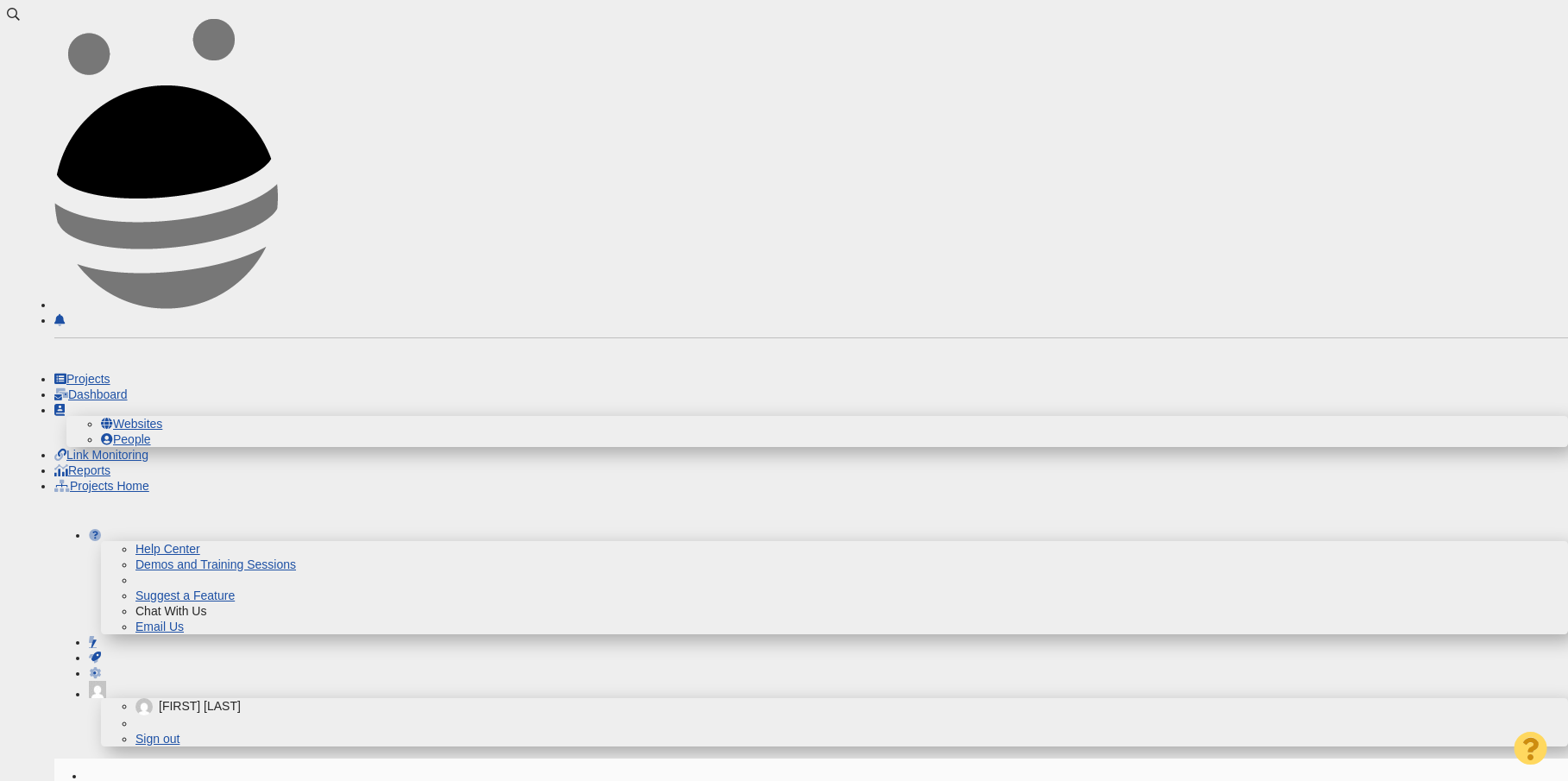 scroll, scrollTop: 0, scrollLeft: 0, axis: both 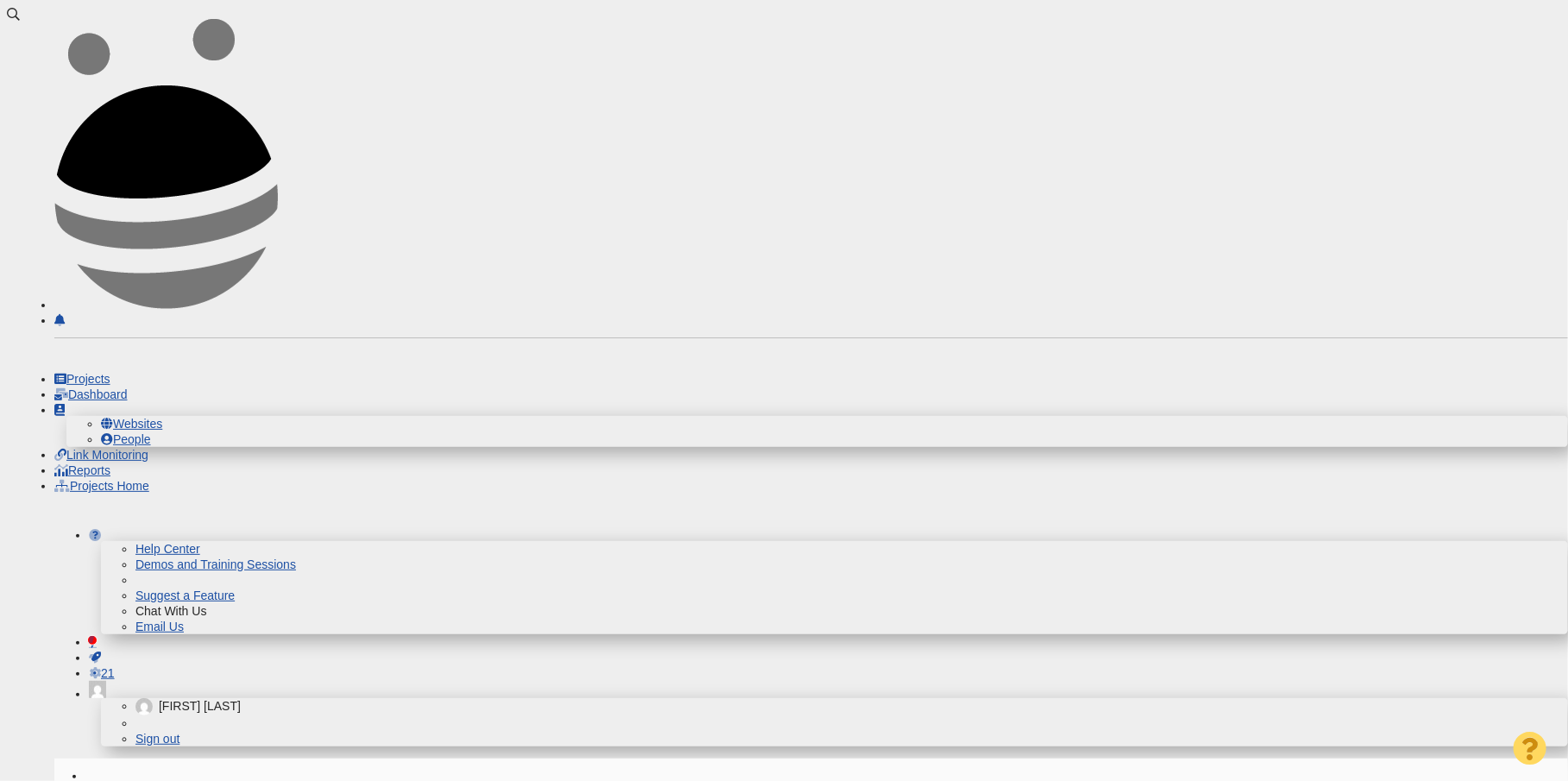 click on "Outreach List" at bounding box center (672, 1252) 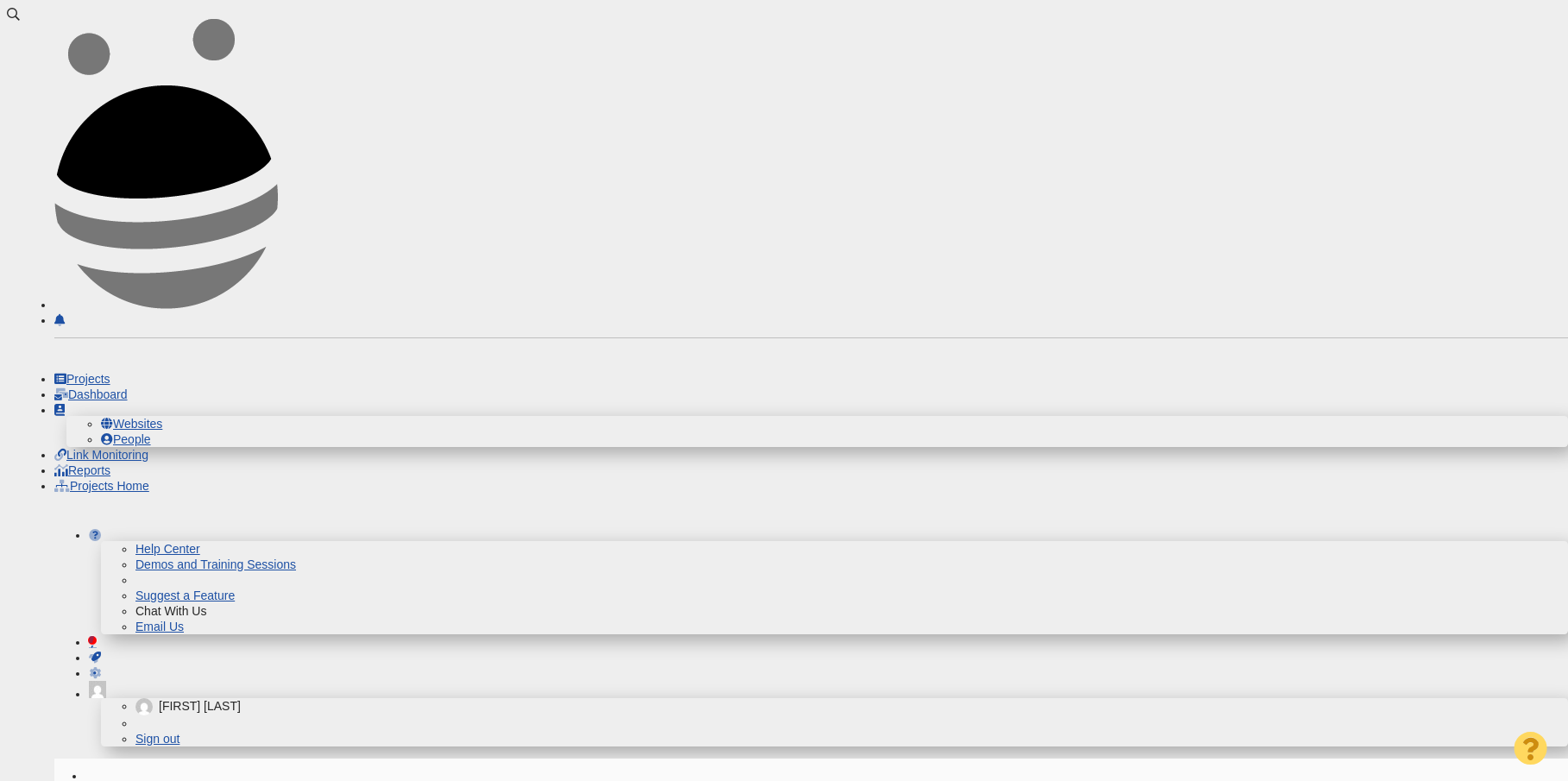 scroll, scrollTop: 0, scrollLeft: 0, axis: both 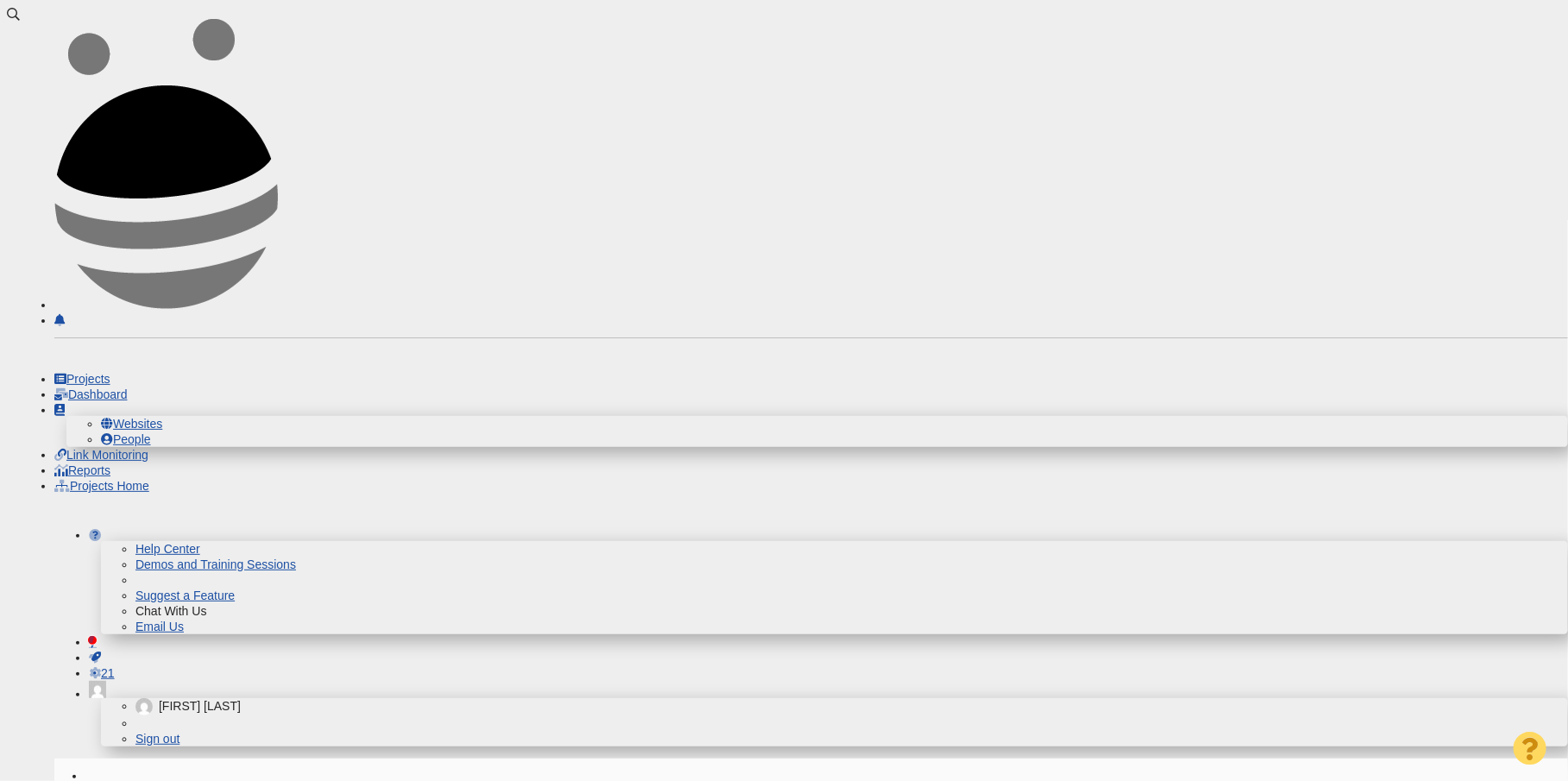 click on "Page One Power - Digital PR - Shaping Trust Online: How Search Engines, Influencers, and Media Sources Impact Our Digital Behavior and Beliefs" at bounding box center (217, 816) 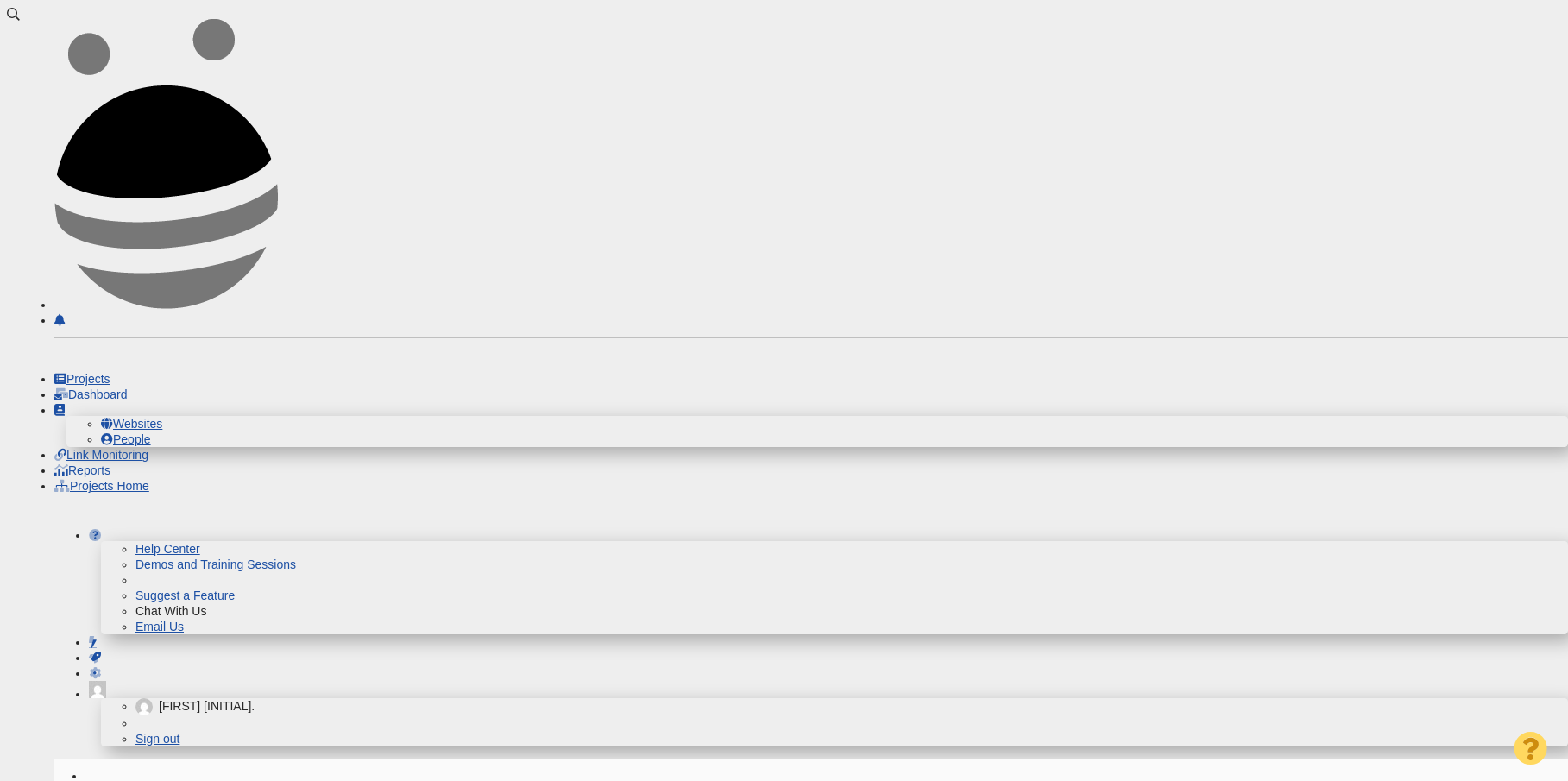 scroll, scrollTop: 0, scrollLeft: 0, axis: both 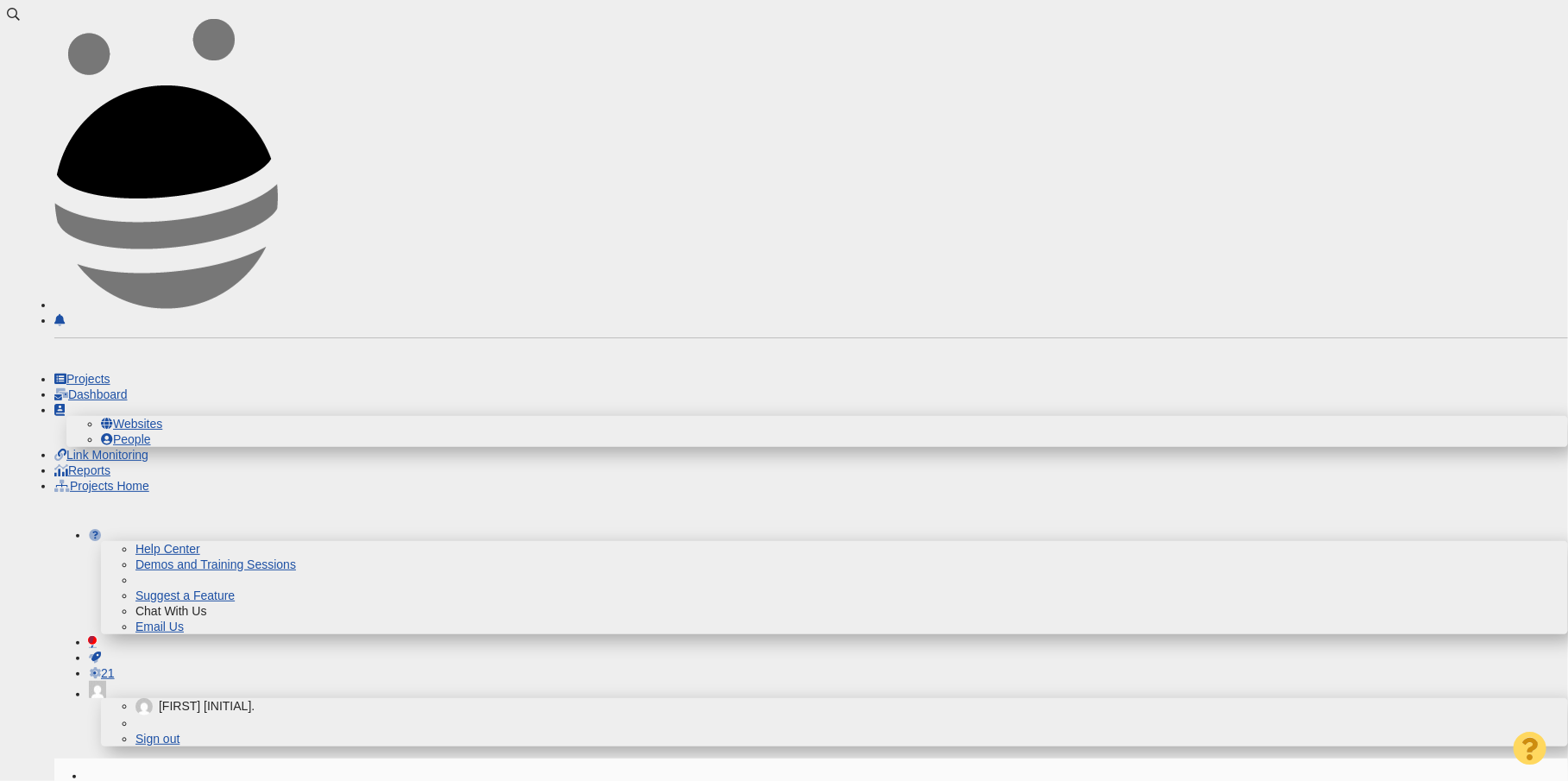 click on "Merchant Maverick - Digital PR - Black Entrepreneurs" at bounding box center (217, 809) 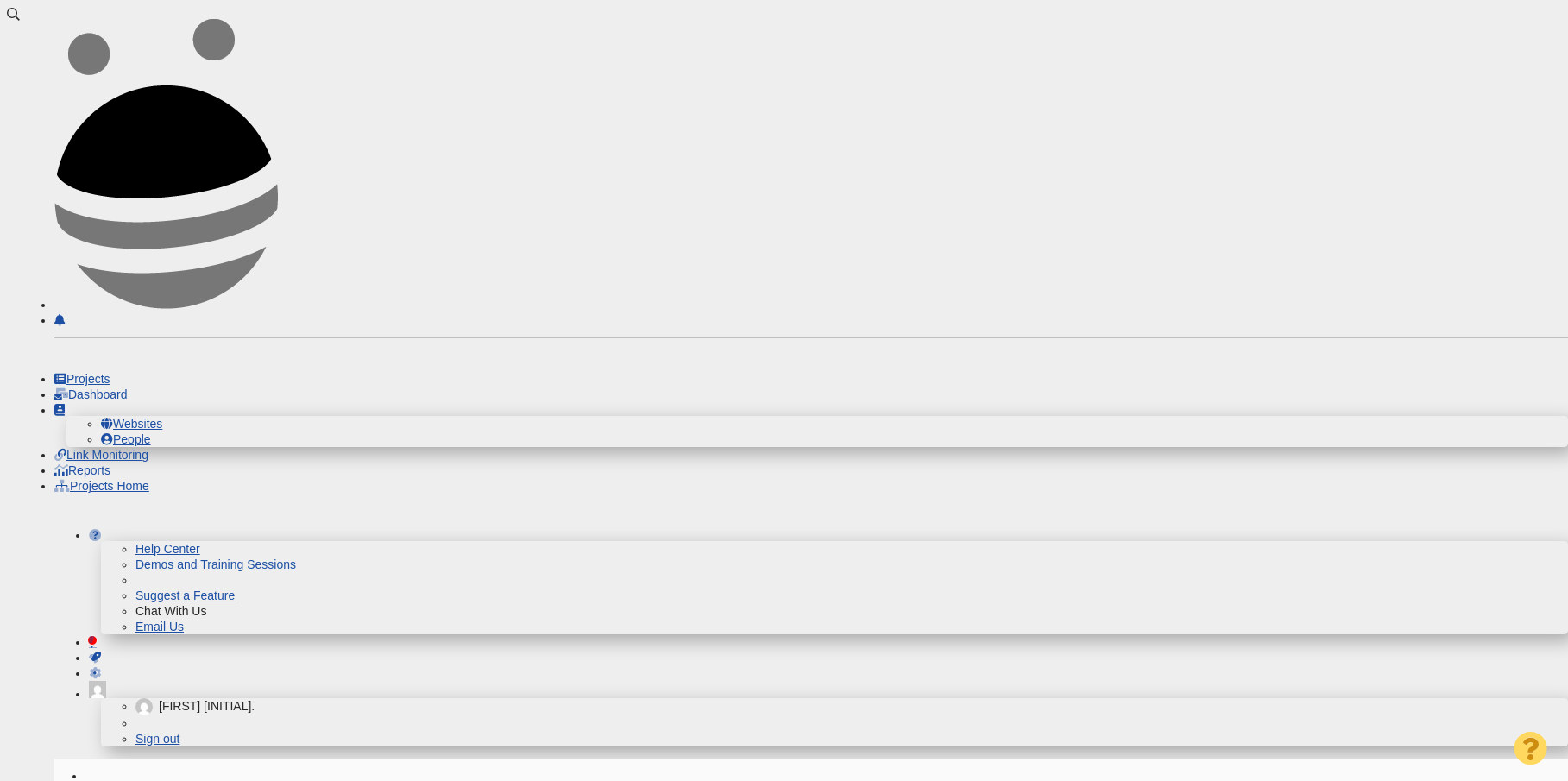 scroll, scrollTop: 0, scrollLeft: 0, axis: both 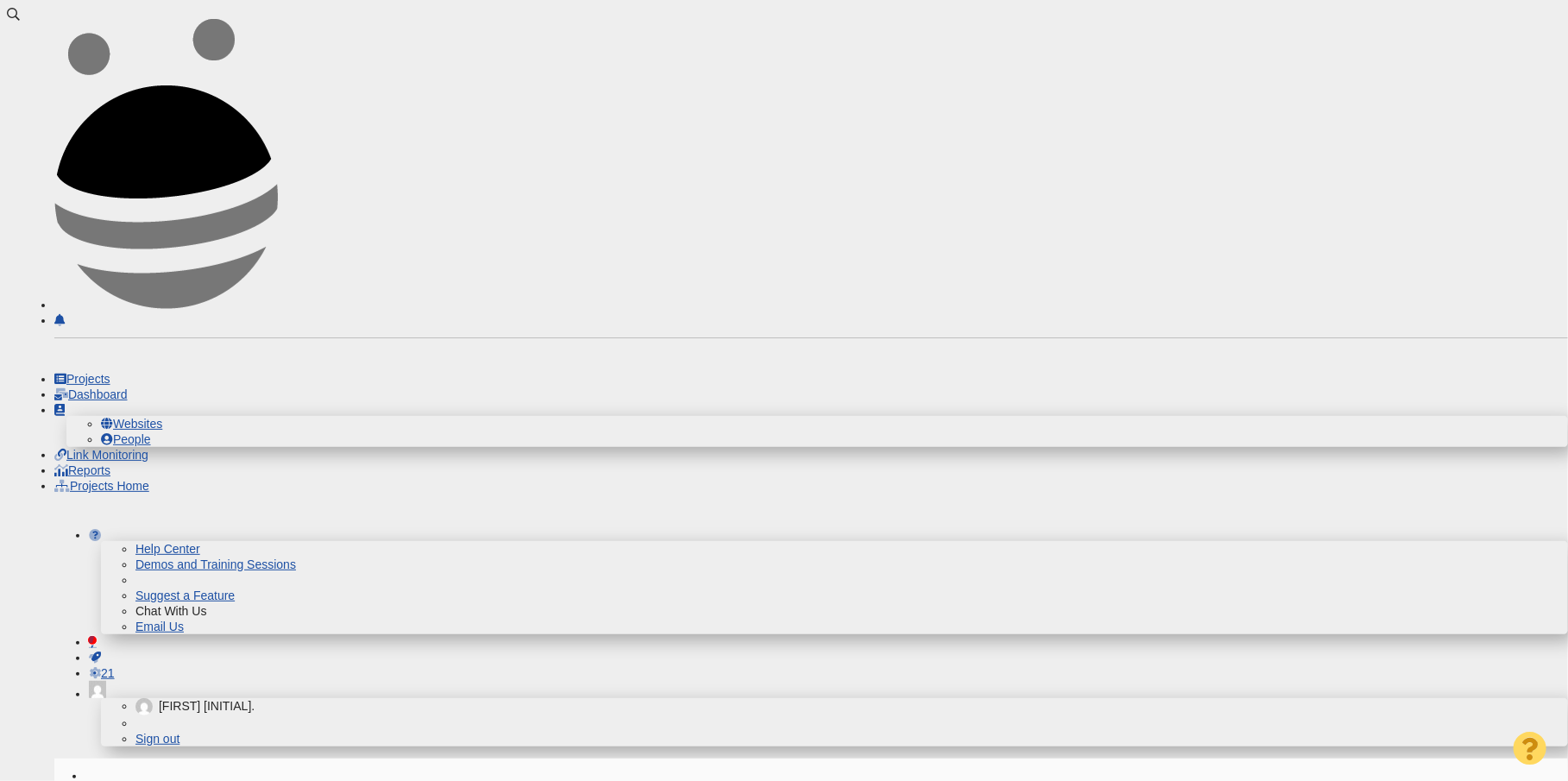 click on "Merchant Maverick - Digital PR - Women Start Ups" at bounding box center [210, 801] 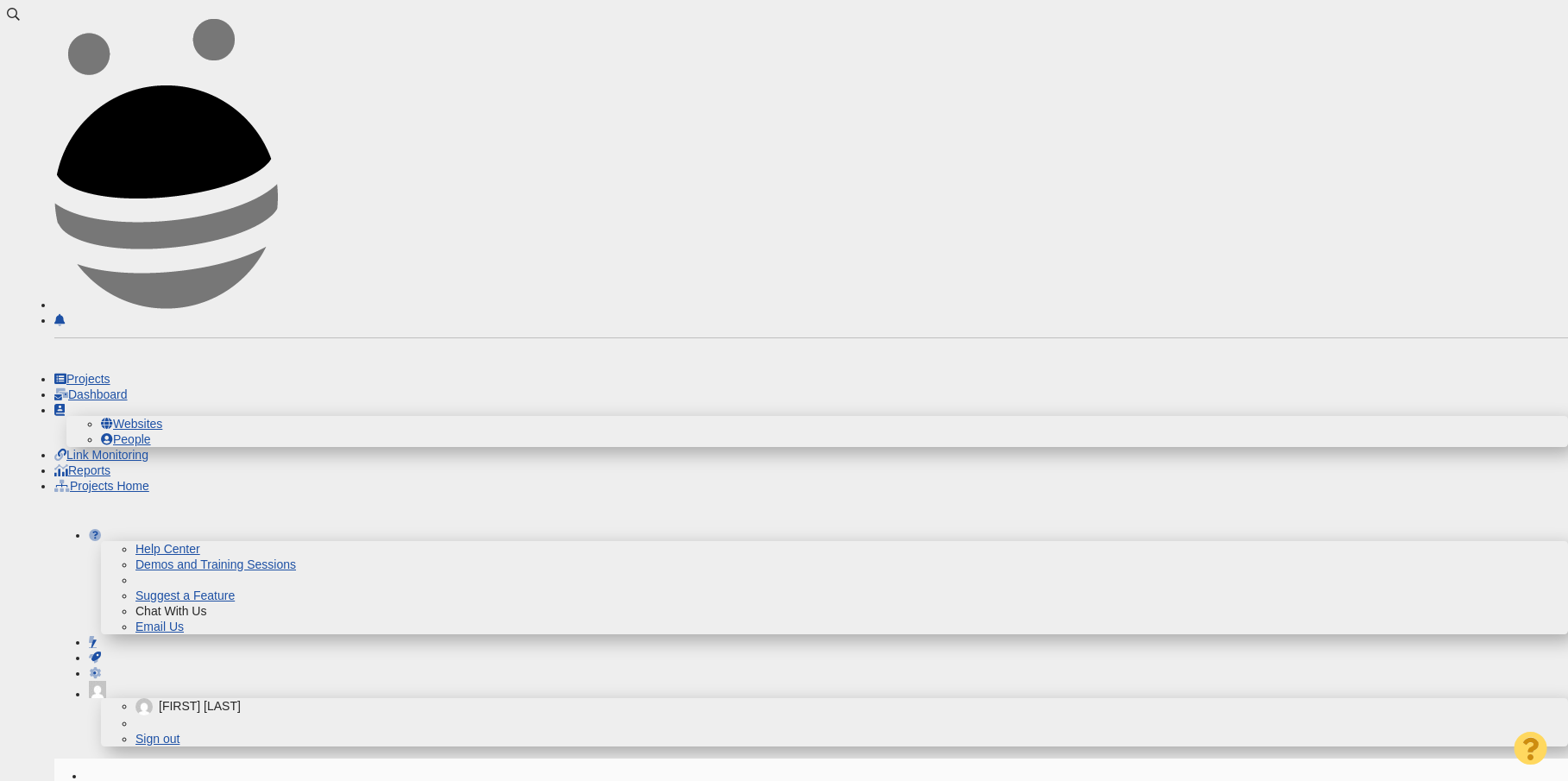 scroll, scrollTop: 0, scrollLeft: 0, axis: both 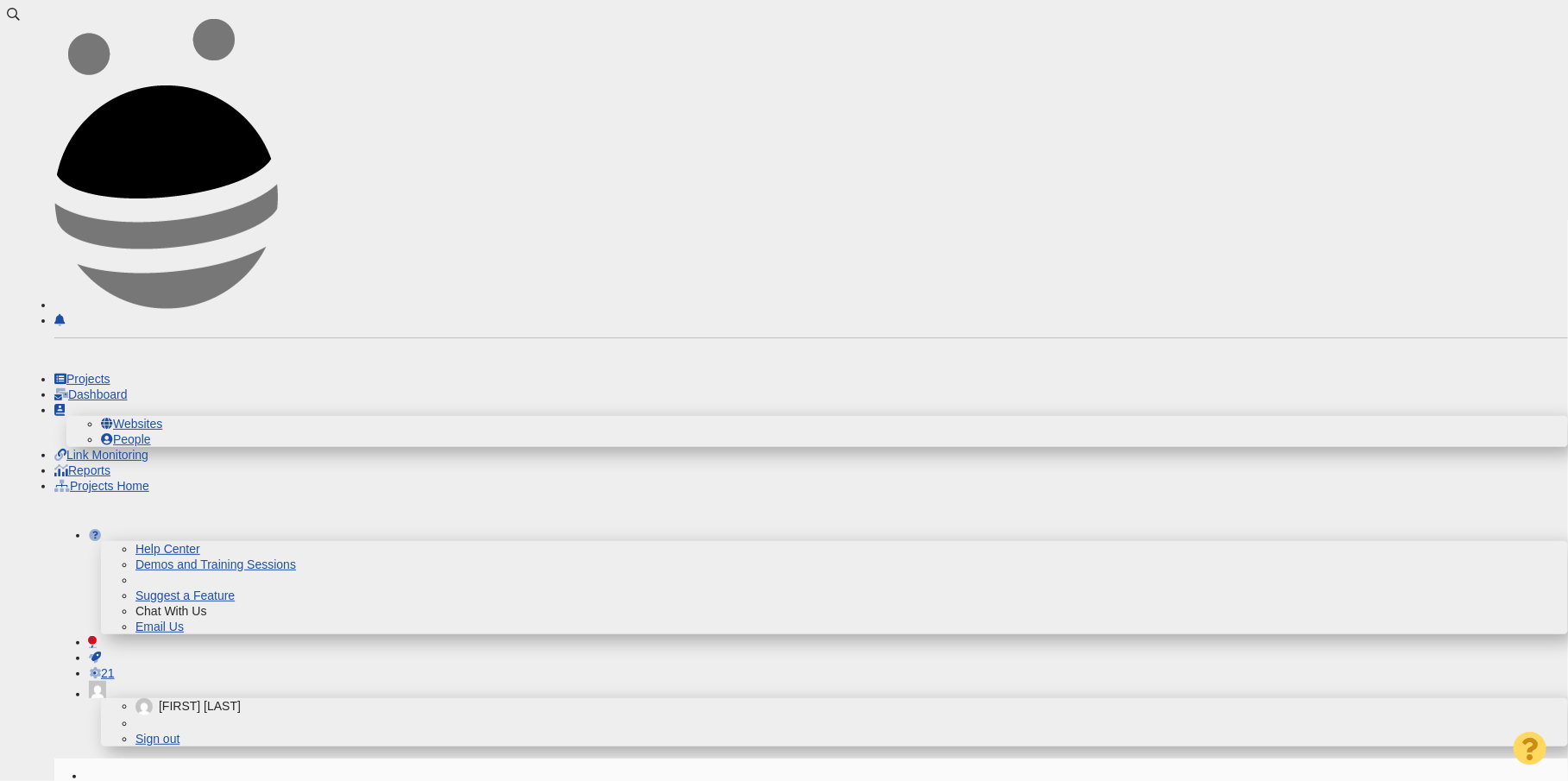 click on "Sequences" at bounding box center (667, 1334) 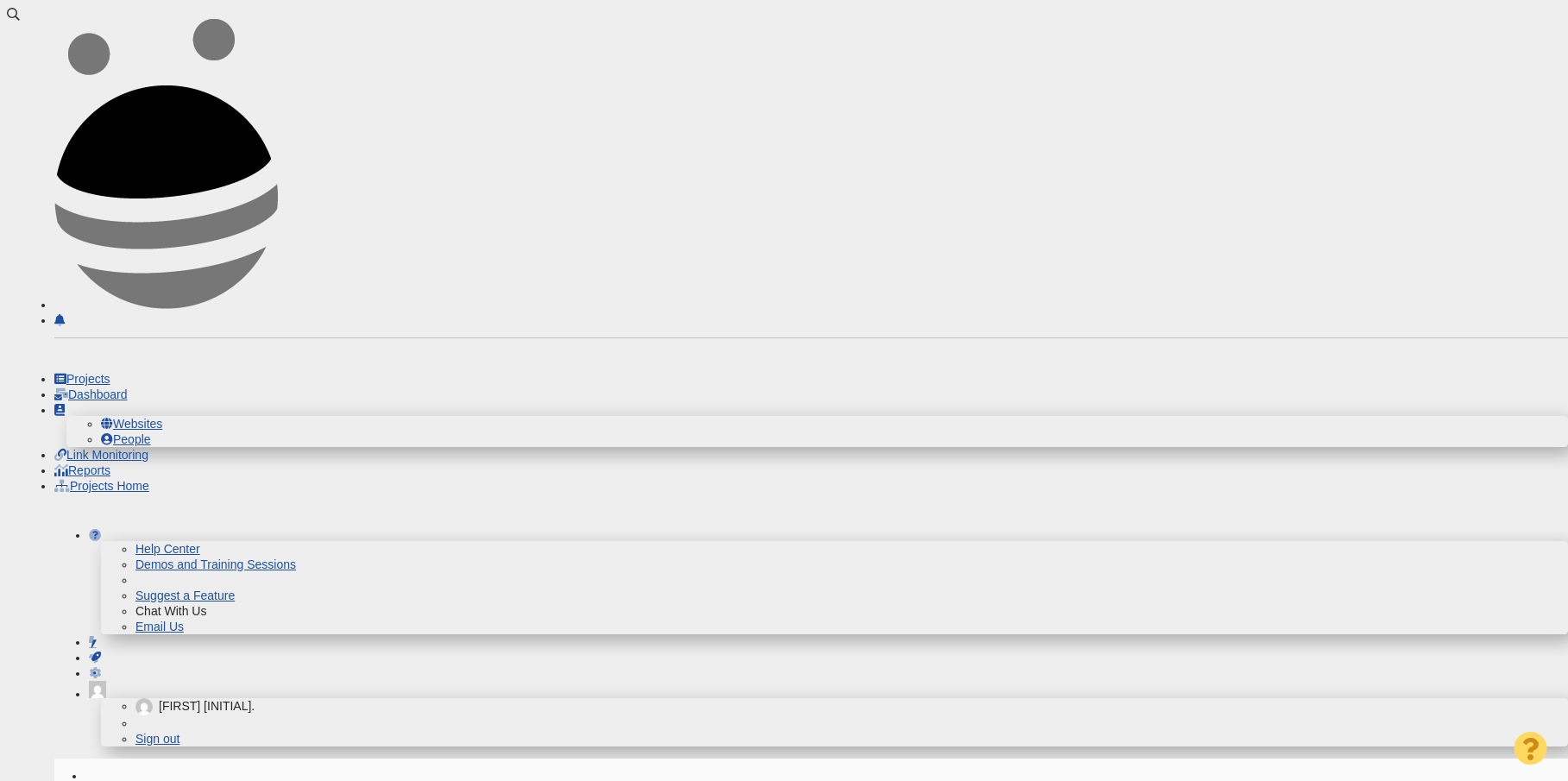 scroll, scrollTop: 0, scrollLeft: 0, axis: both 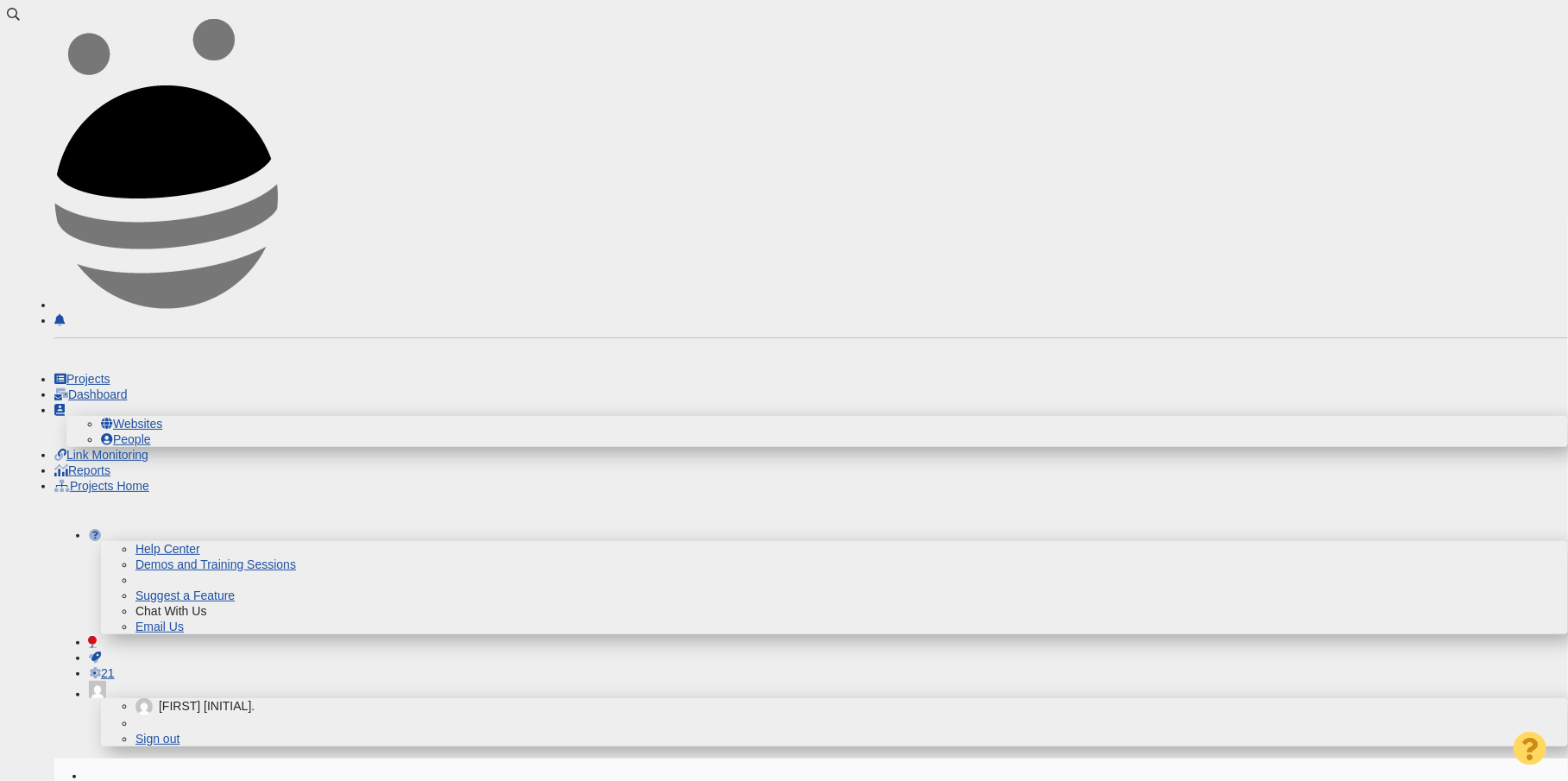 click on "Templates" at bounding box center [116, 1875] 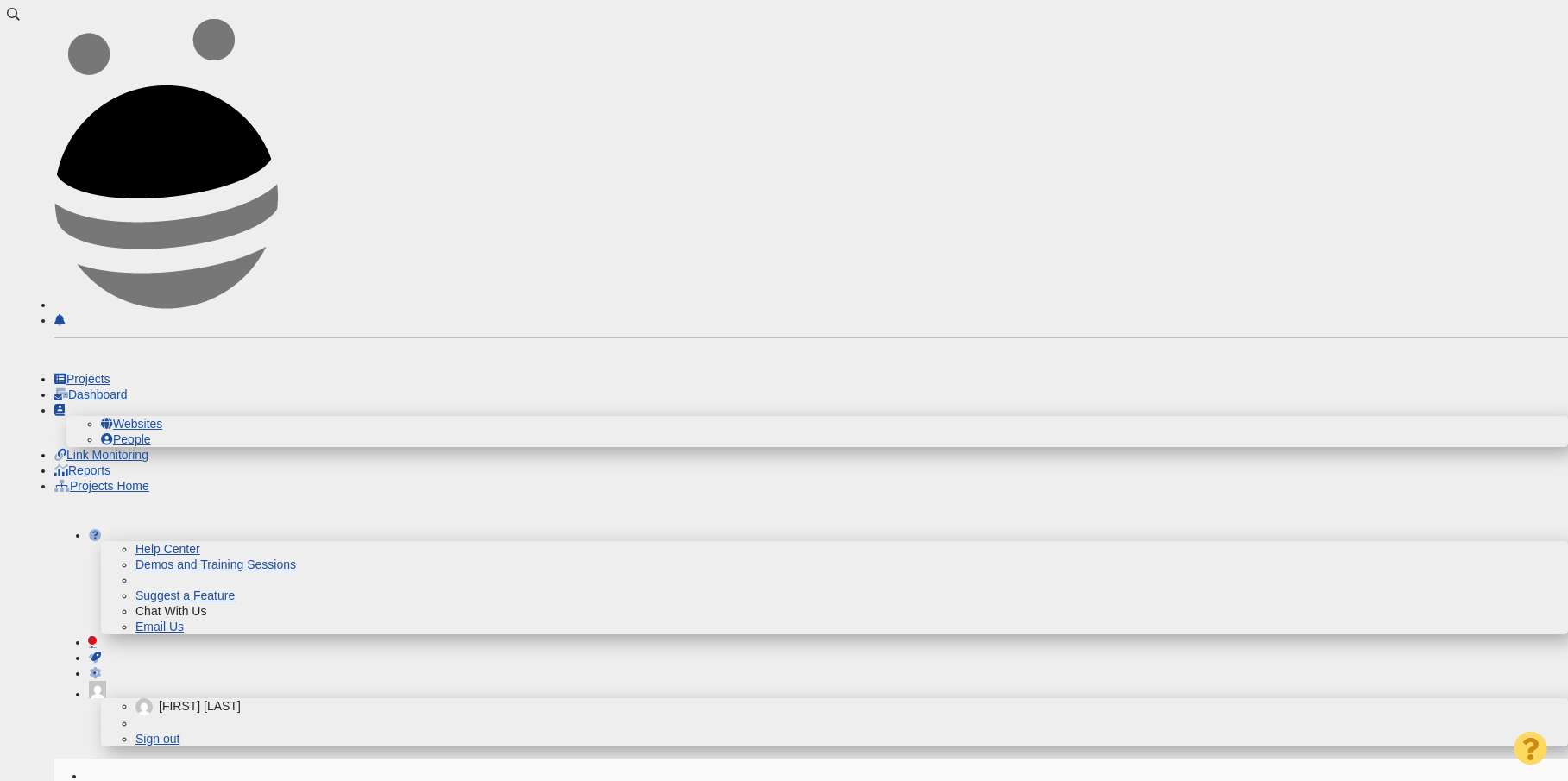 scroll, scrollTop: 0, scrollLeft: 0, axis: both 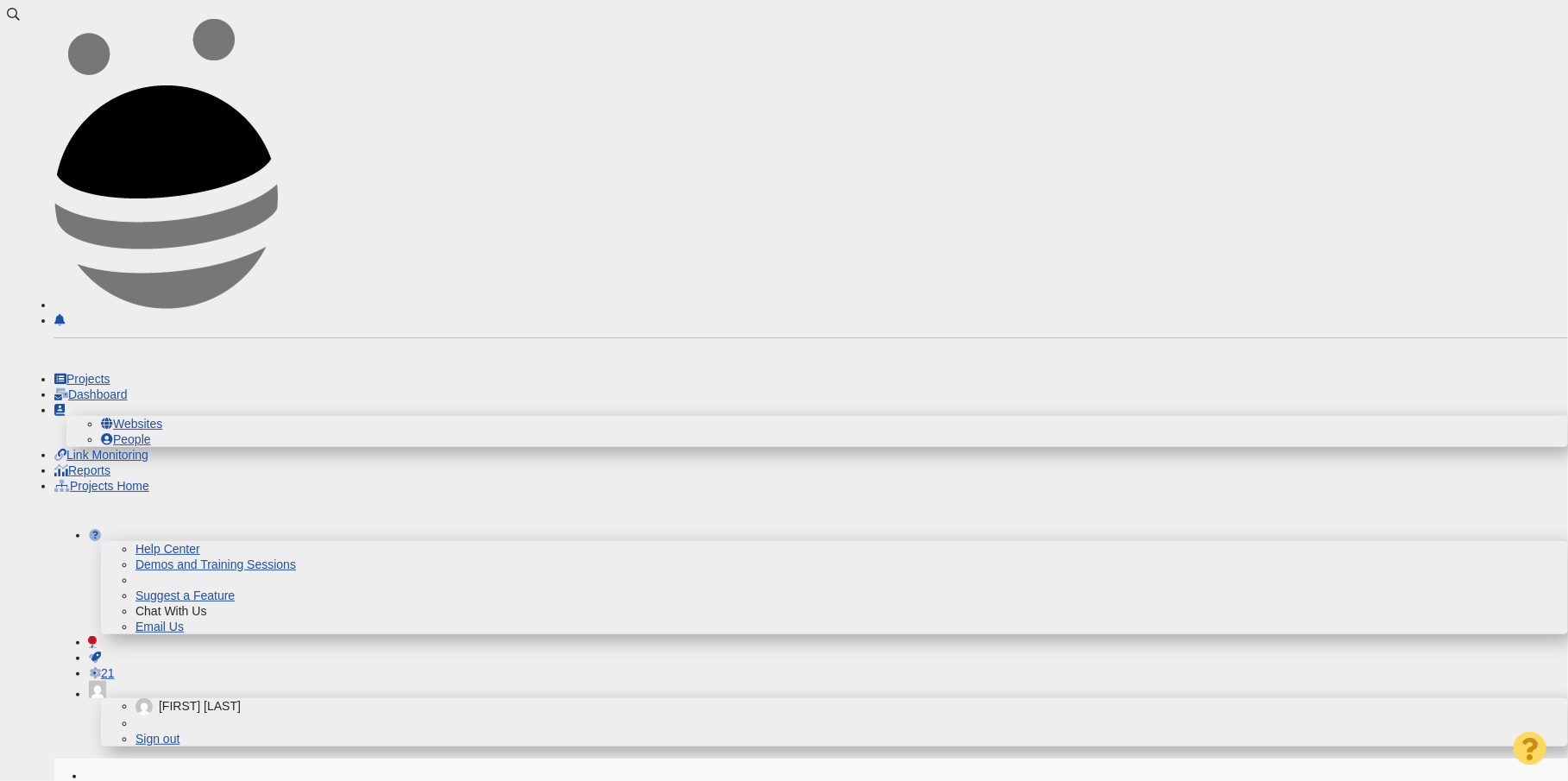 click on "Hi [NAME],With July recently being designated as "Made in USA Month", it’s worth noting that 67% of Americans say they wouldn’..." at bounding box center (828, 2127) 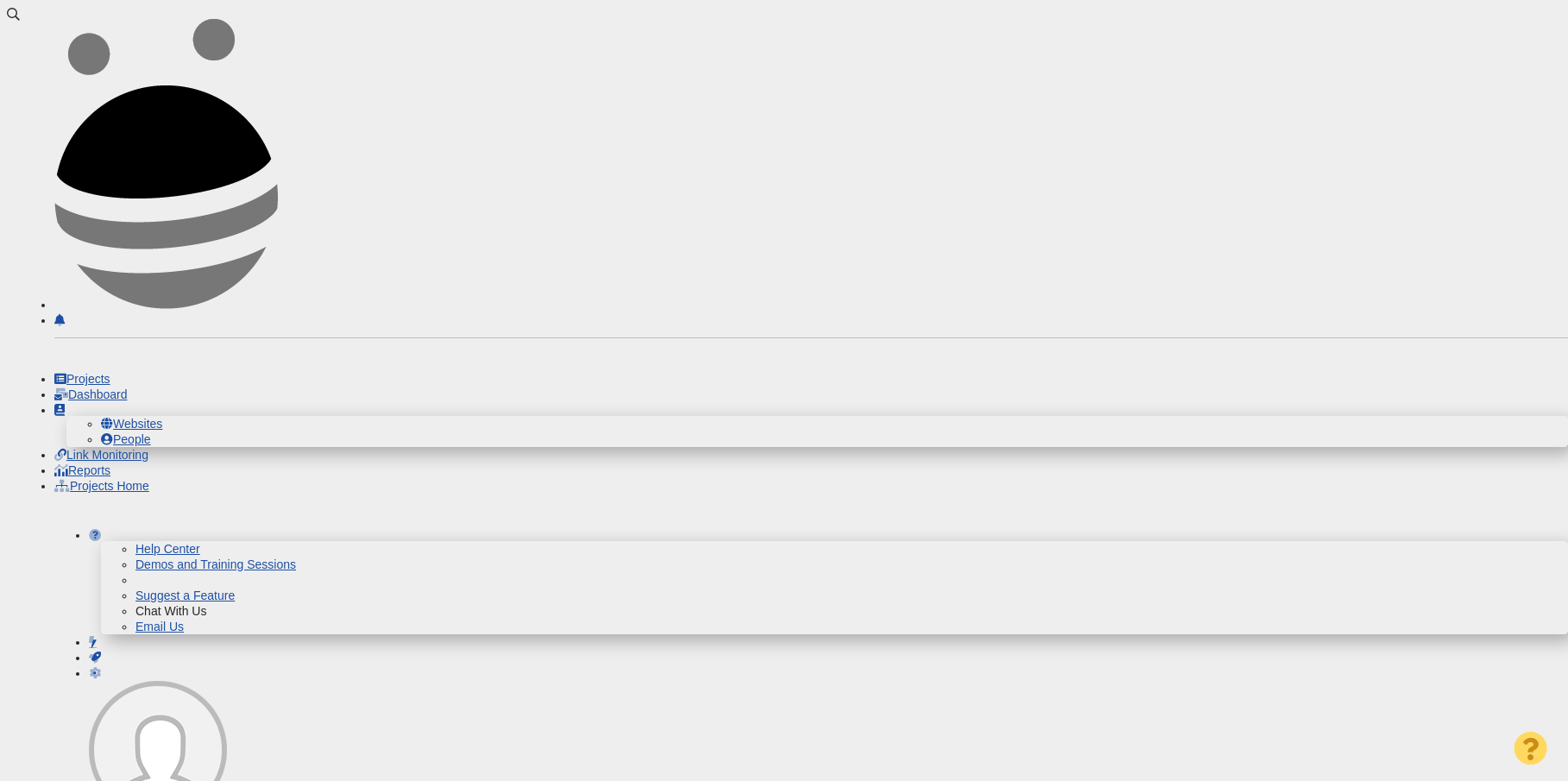 scroll, scrollTop: 0, scrollLeft: 0, axis: both 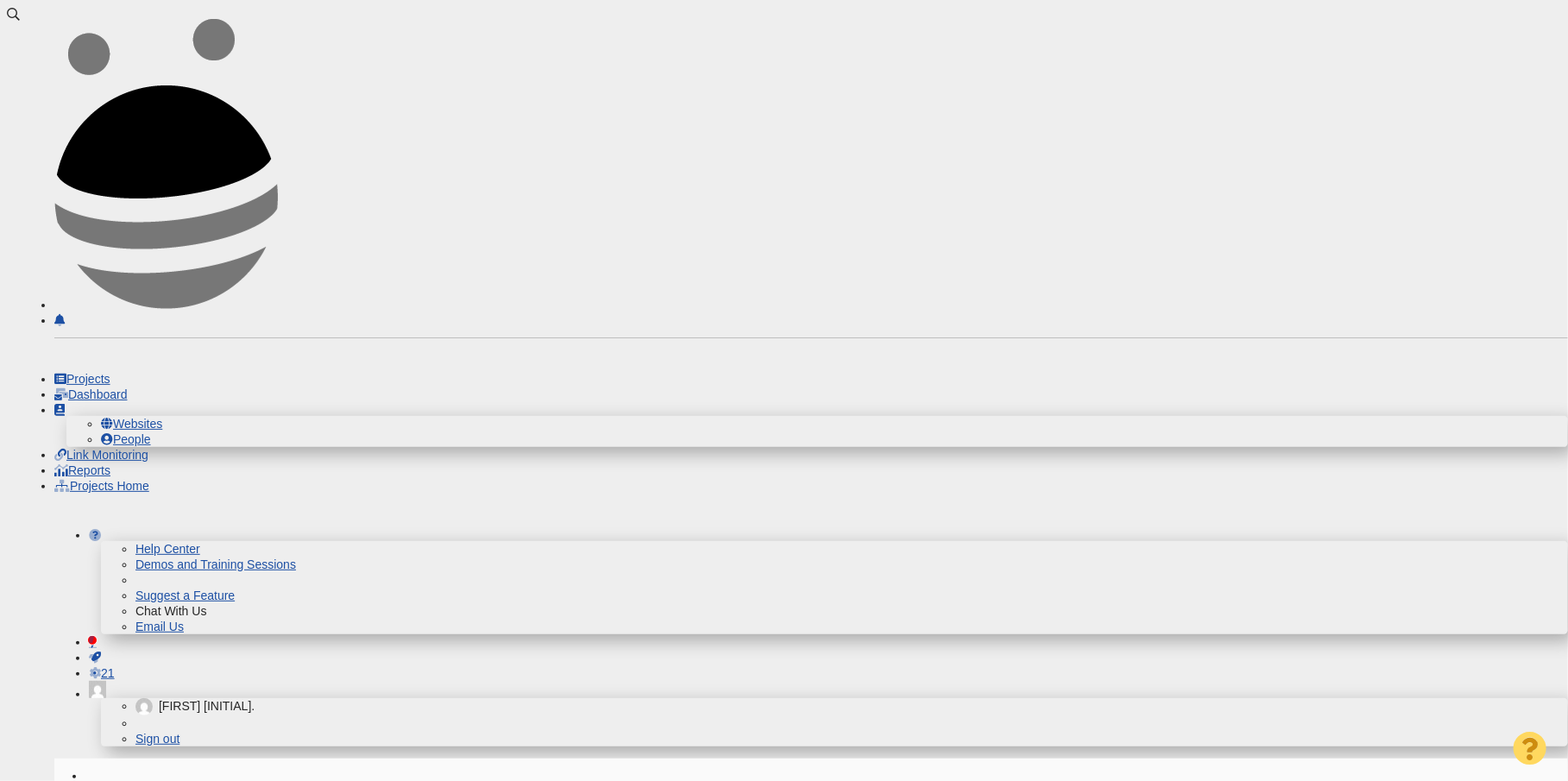 click on "Reporting" at bounding box center (664, 1317) 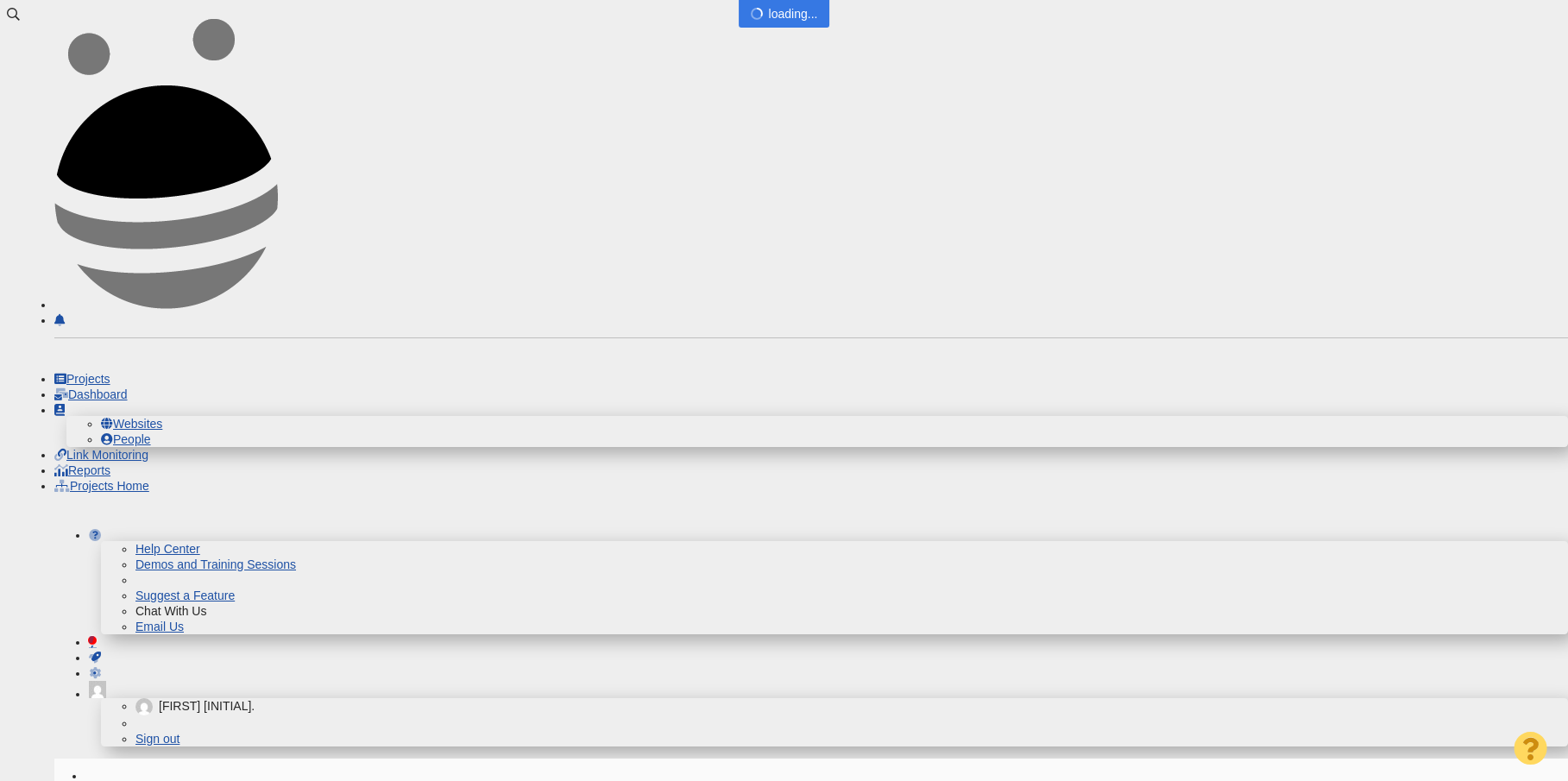 scroll, scrollTop: 0, scrollLeft: 0, axis: both 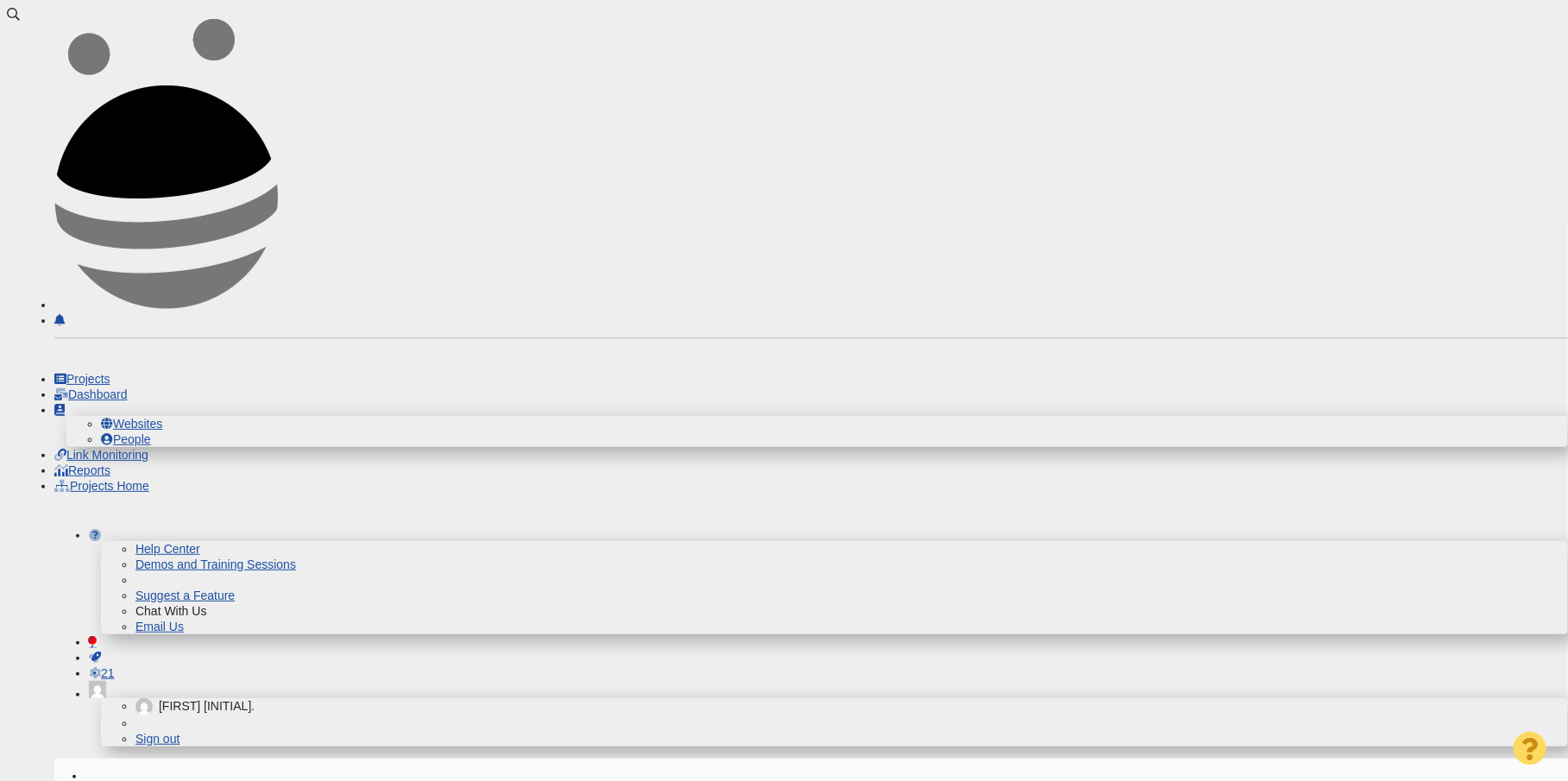 click on "Research Lists" at bounding box center (678, 1265) 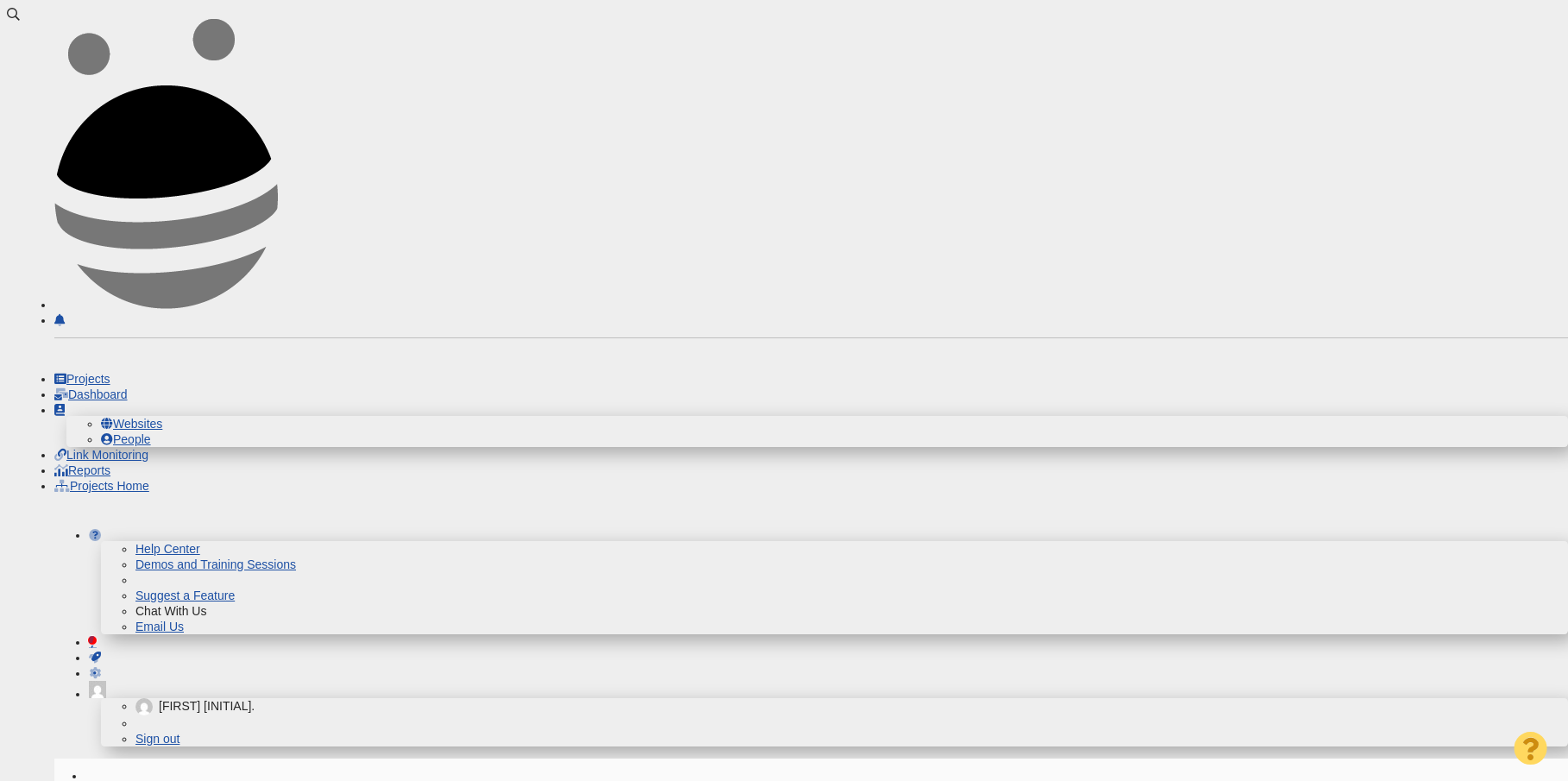 scroll, scrollTop: 0, scrollLeft: 0, axis: both 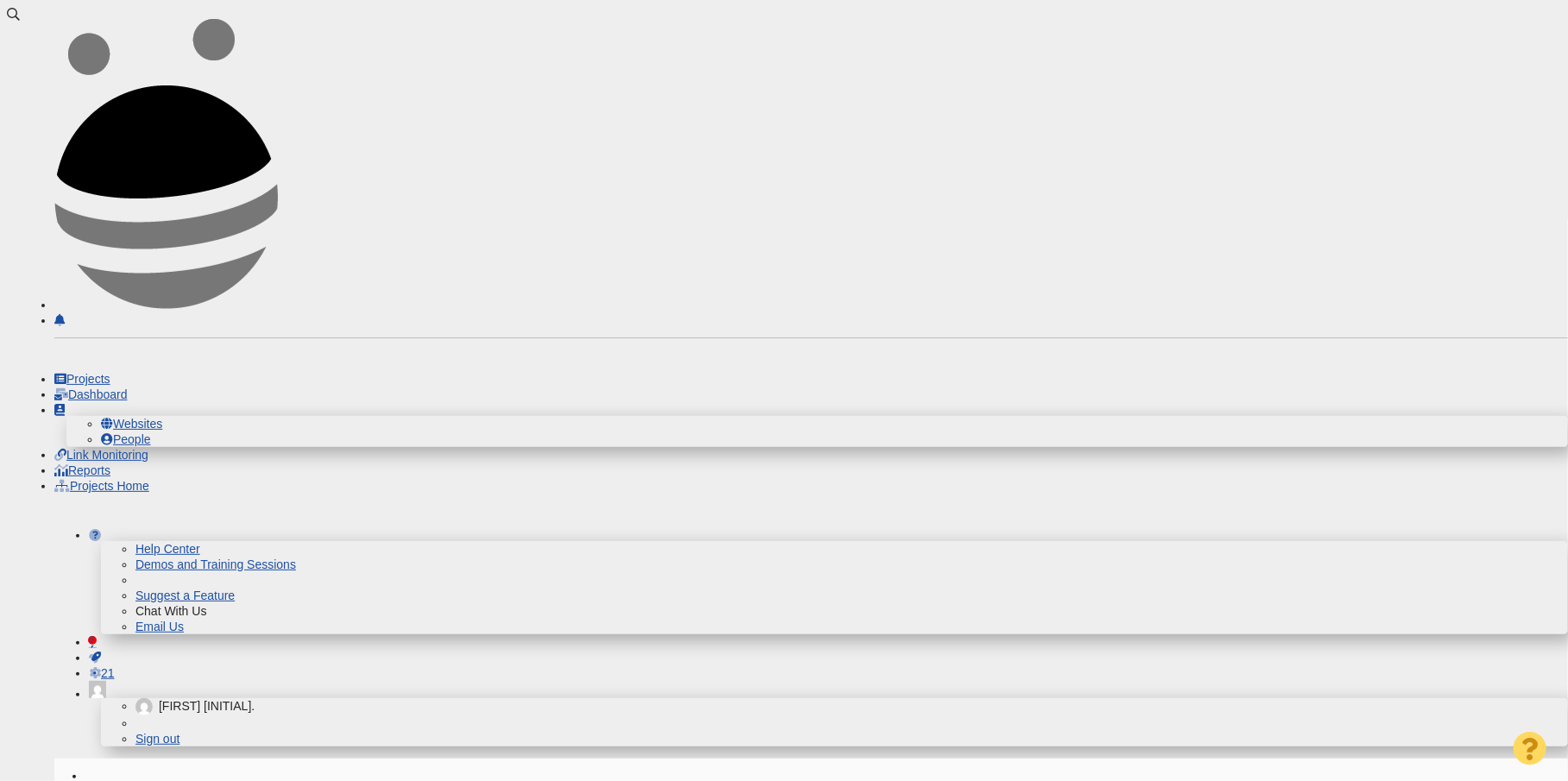 click on "Outreach List" at bounding box center [672, 1282] 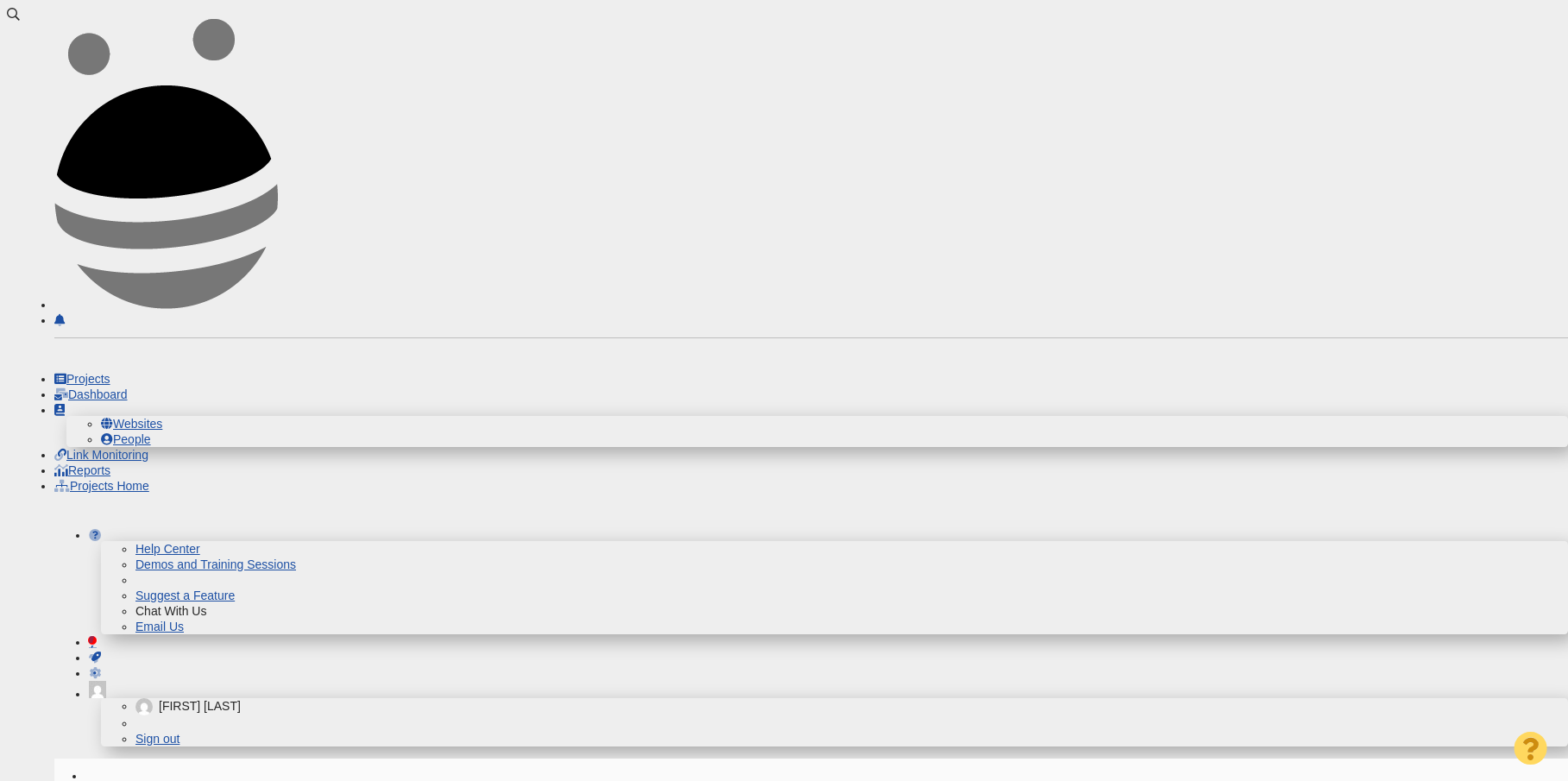 scroll, scrollTop: 0, scrollLeft: 0, axis: both 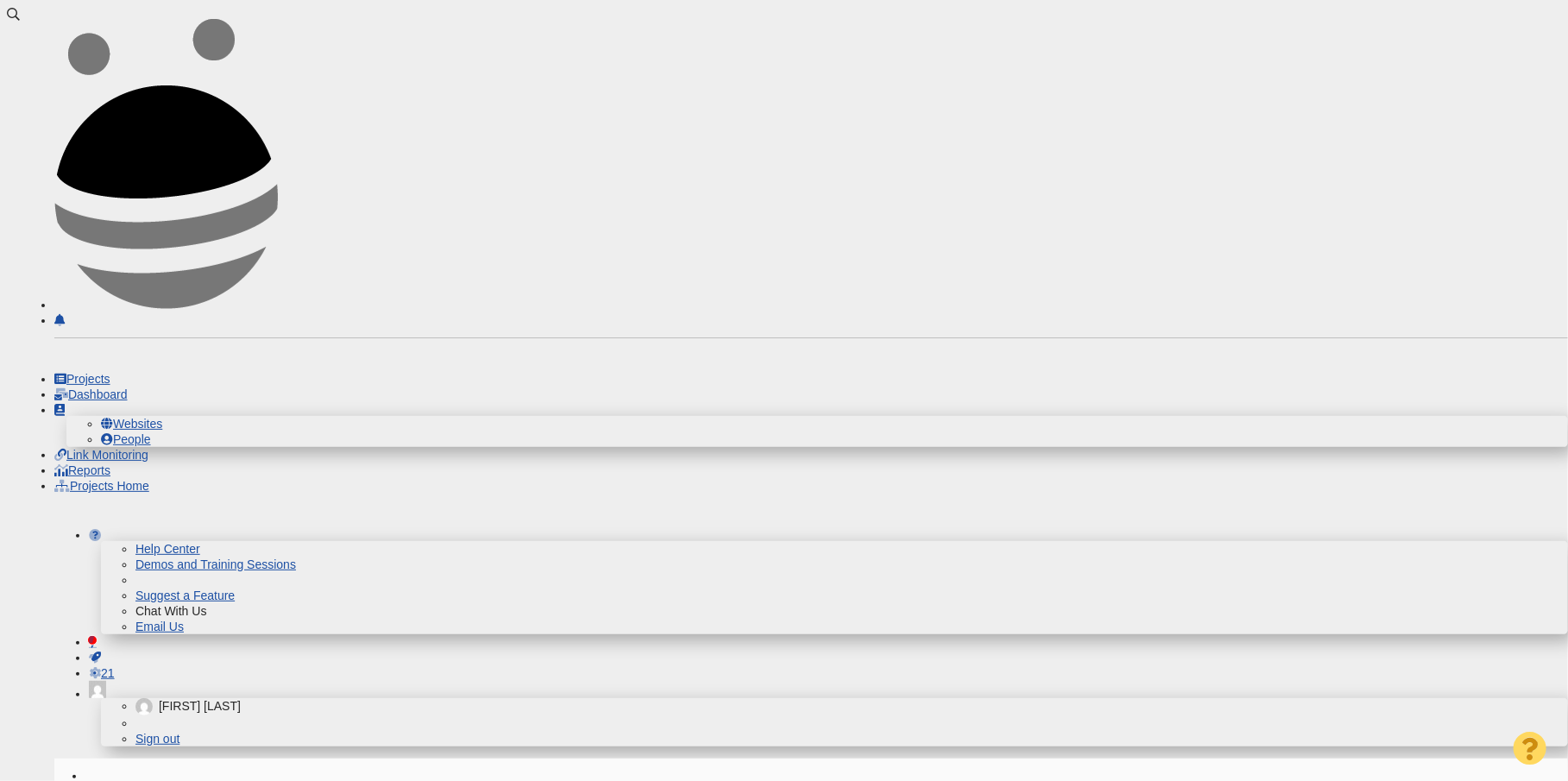 click at bounding box center [72, 2187] 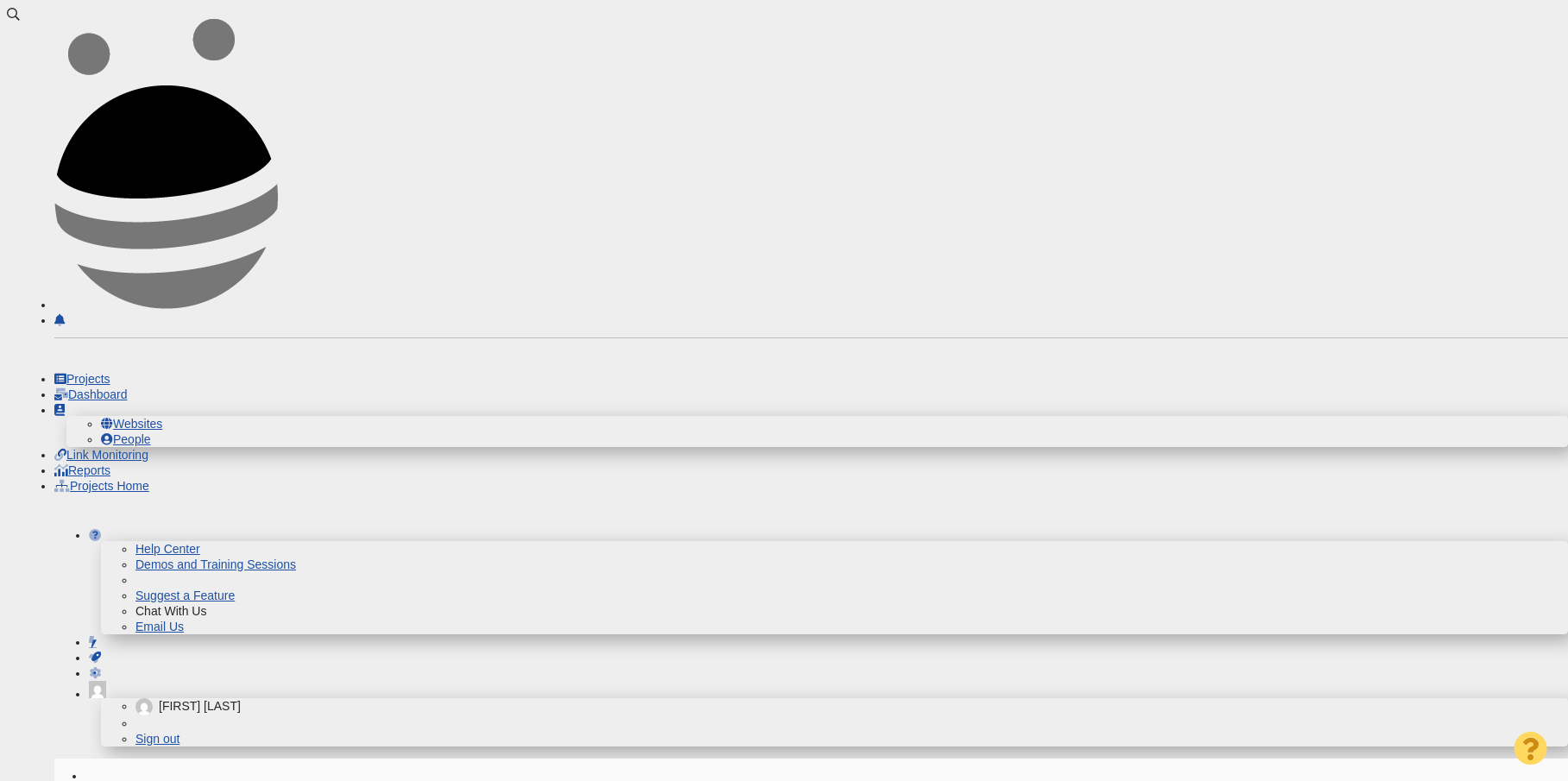 scroll, scrollTop: 0, scrollLeft: 0, axis: both 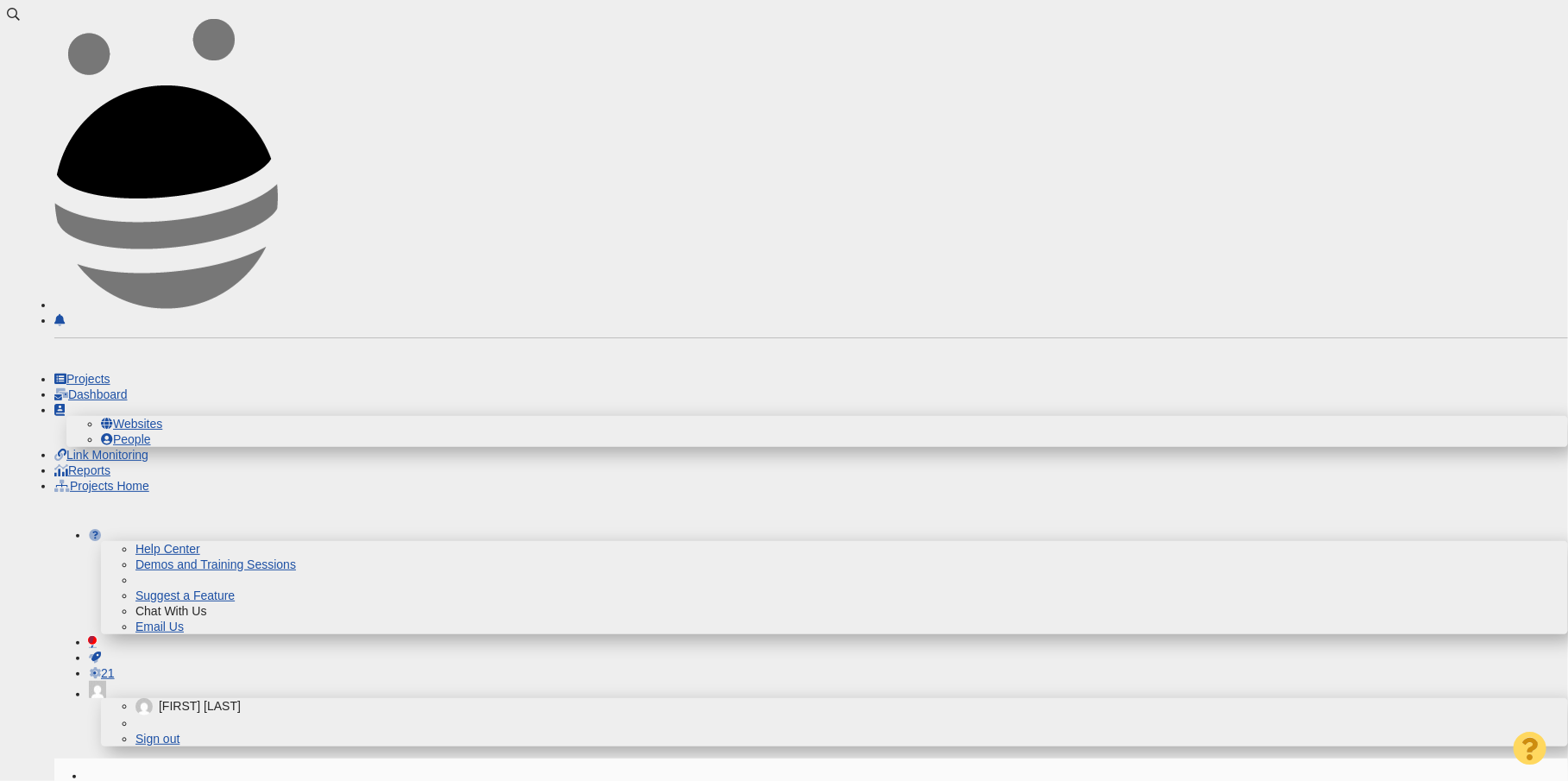 click on "207" at bounding box center (345, 1891) 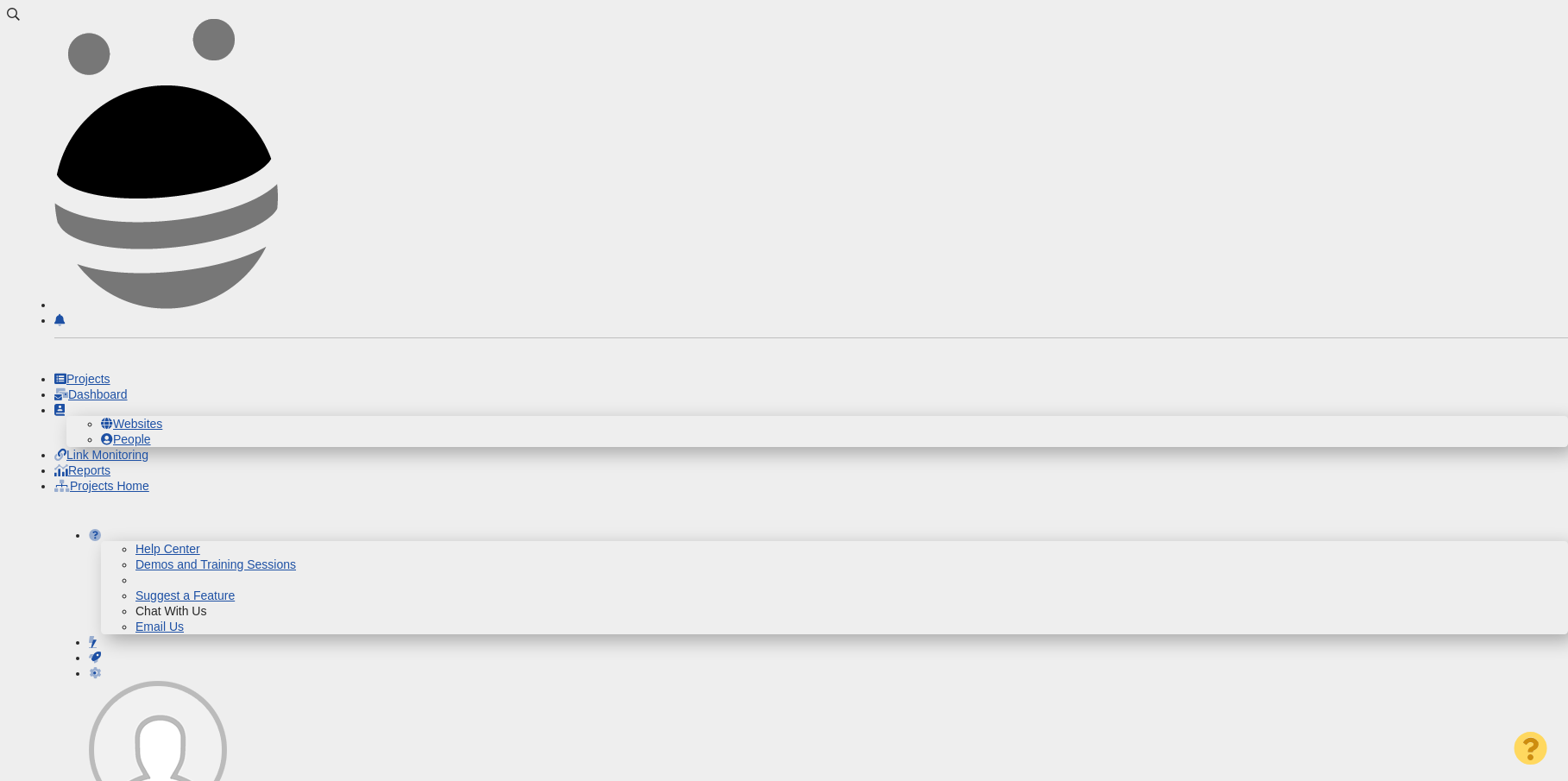 scroll, scrollTop: 0, scrollLeft: 0, axis: both 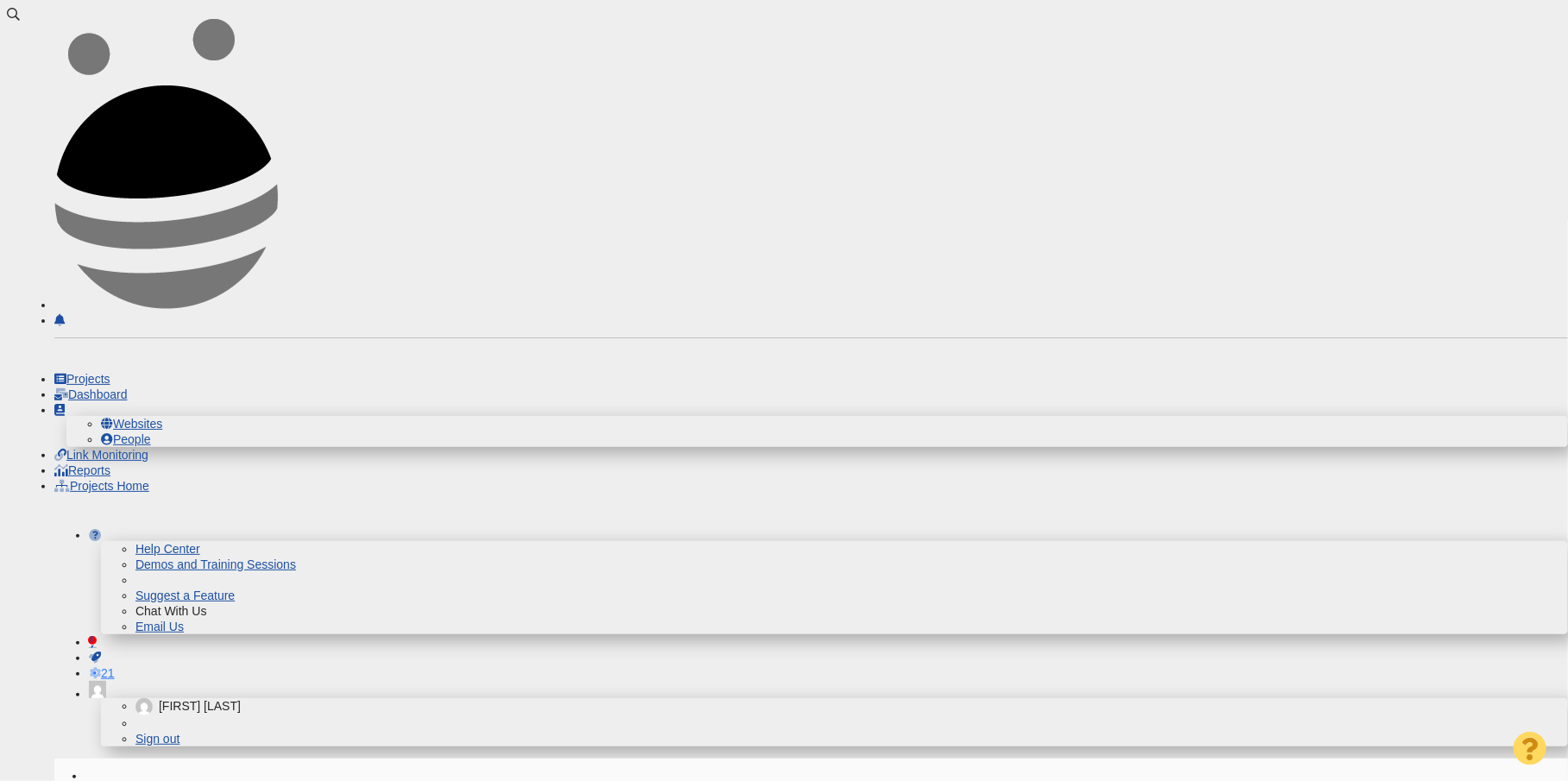 click on "21" at bounding box center [108, 673] 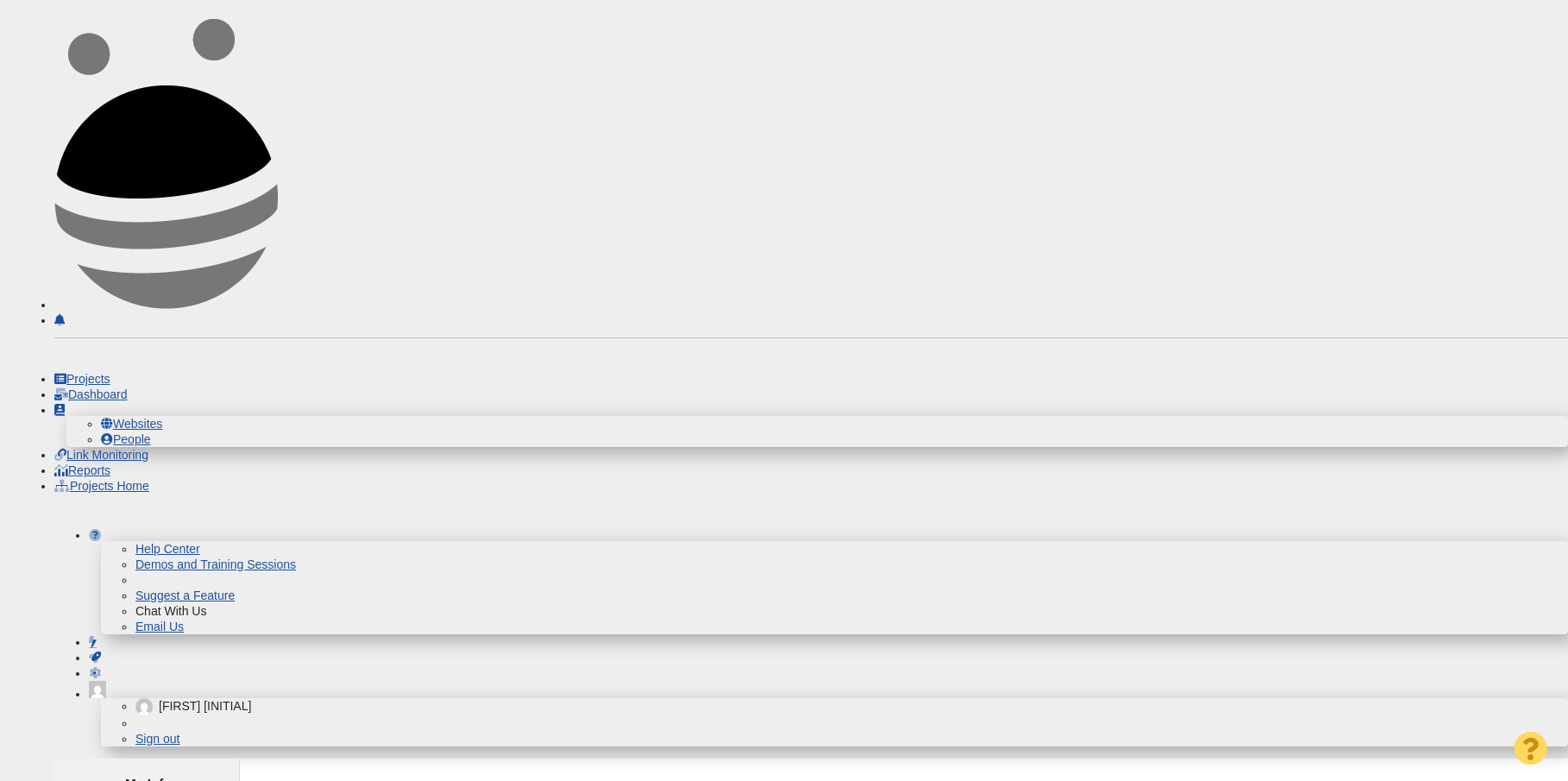 scroll, scrollTop: 0, scrollLeft: 0, axis: both 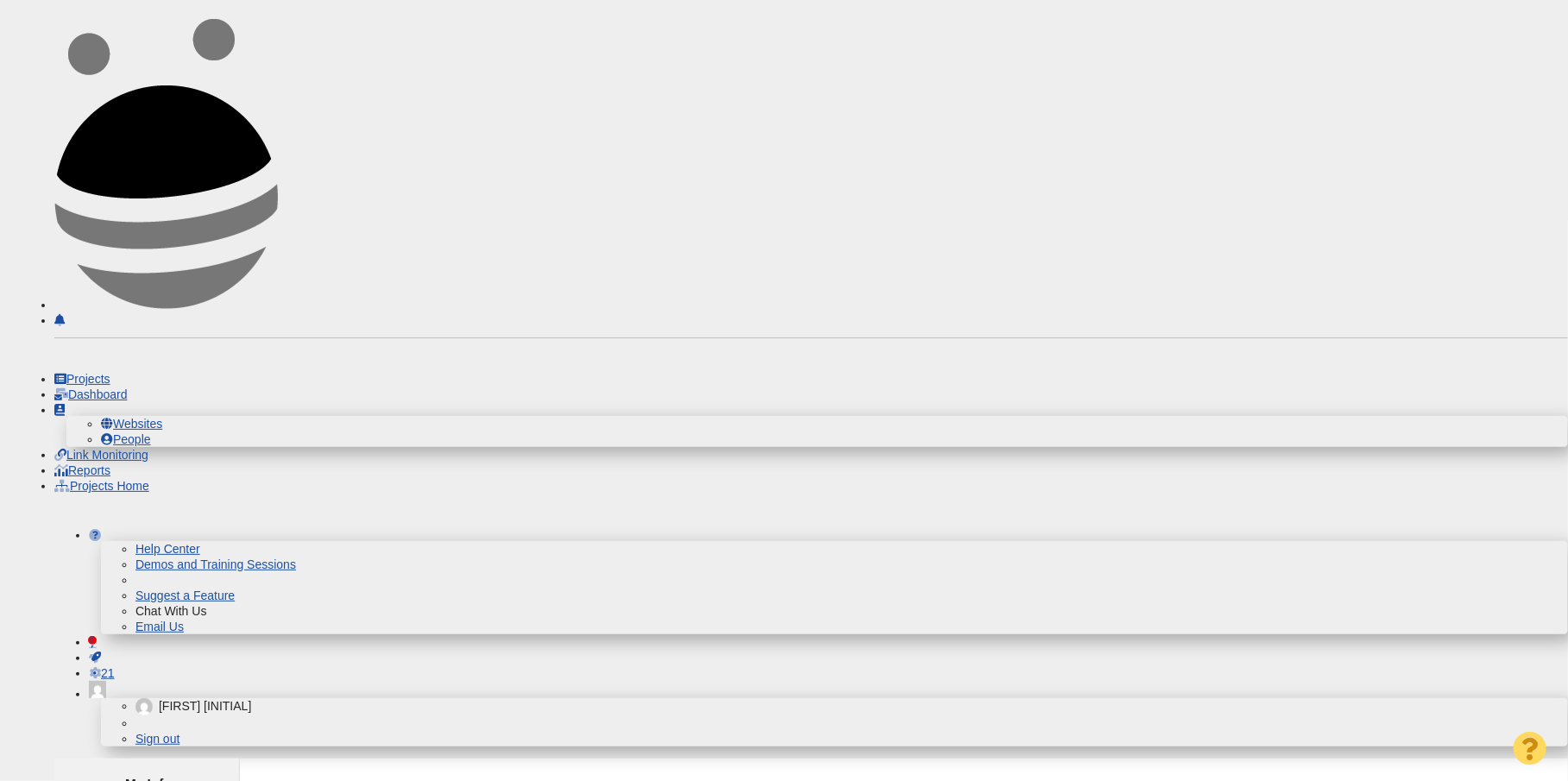 click on "Email Accounts" at bounding box center [130, 830] 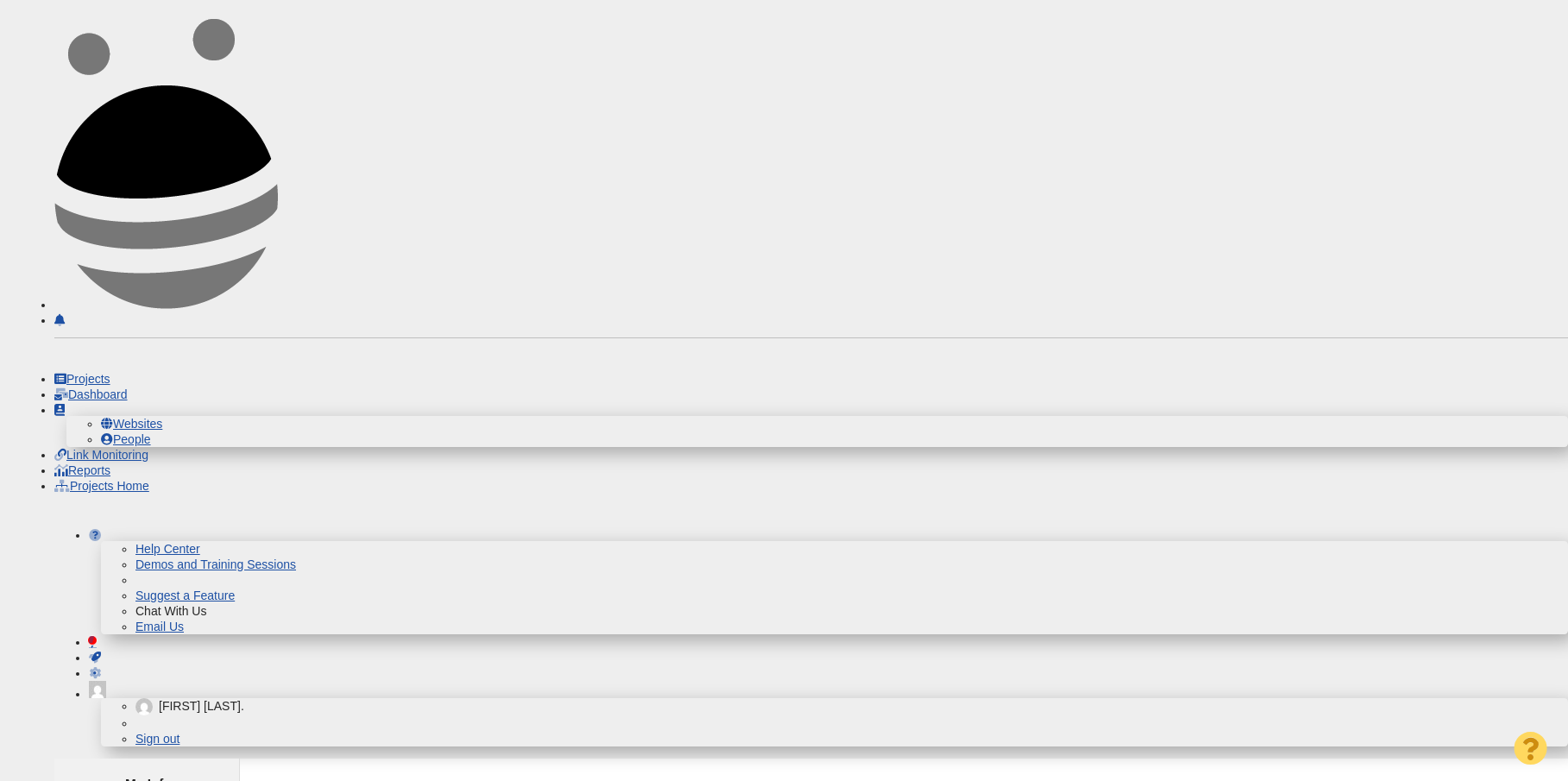 scroll, scrollTop: 0, scrollLeft: 0, axis: both 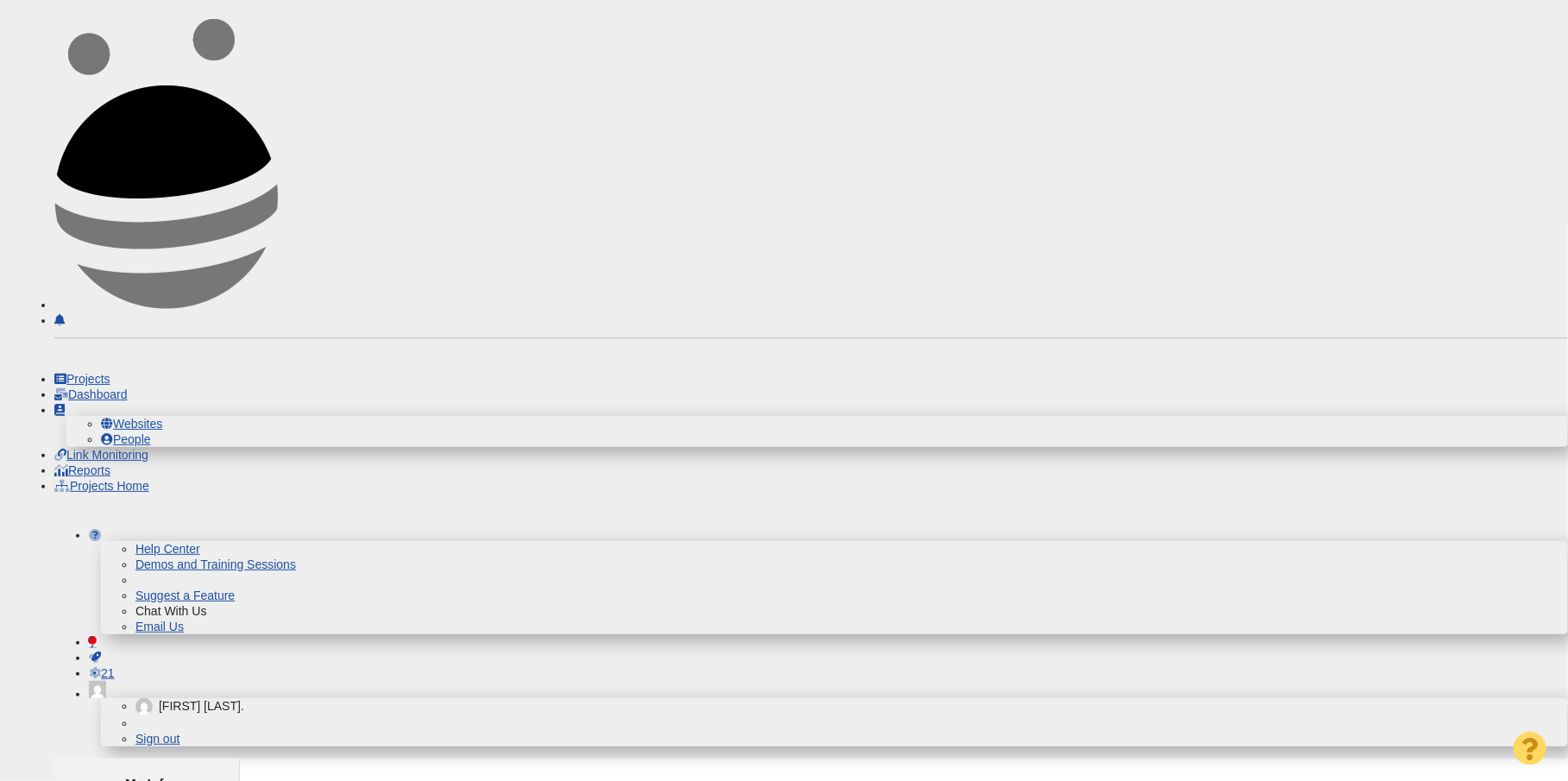click on "Add Email Account" at bounding box center (522, 804) 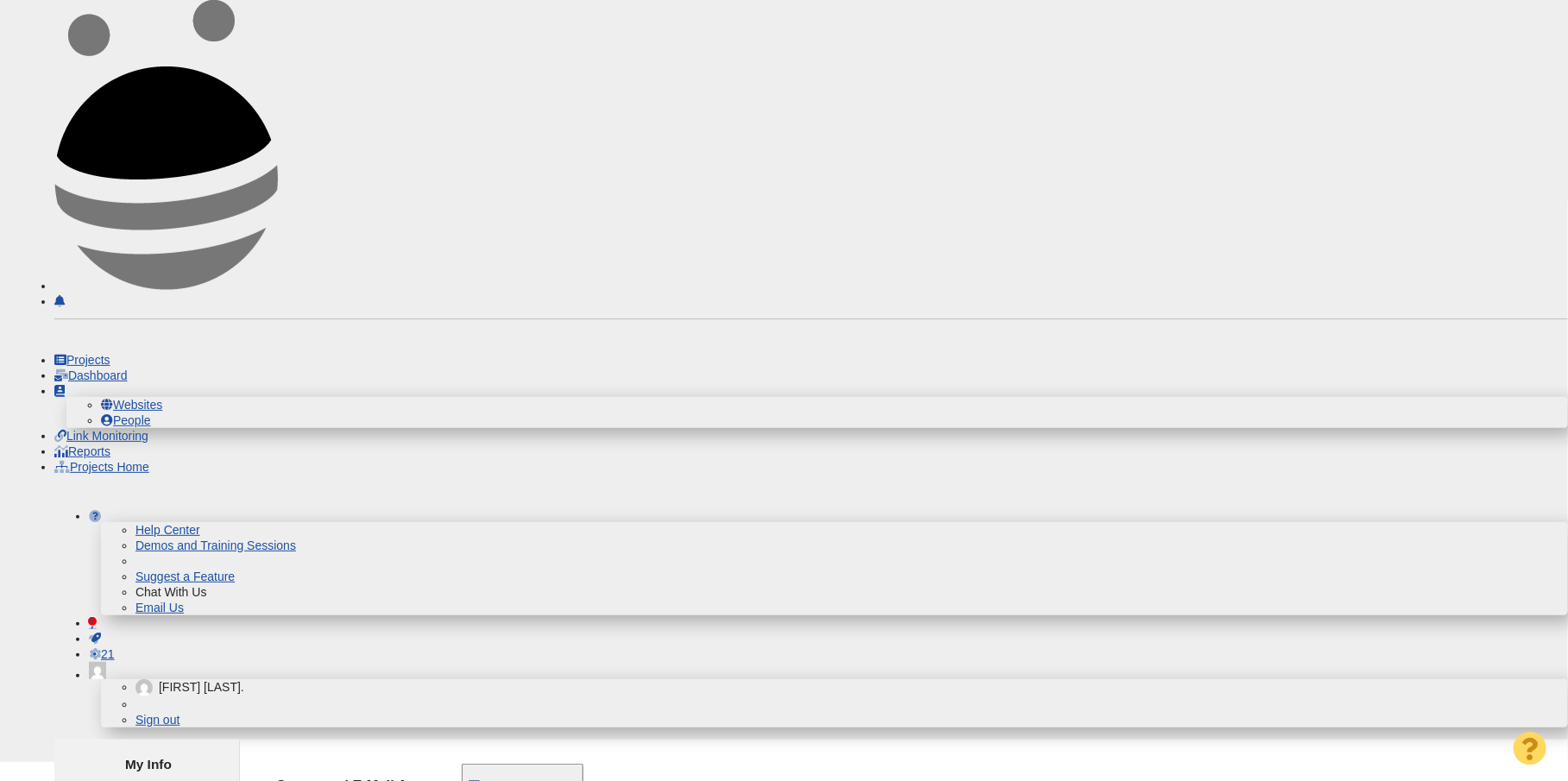 scroll, scrollTop: 20, scrollLeft: 0, axis: vertical 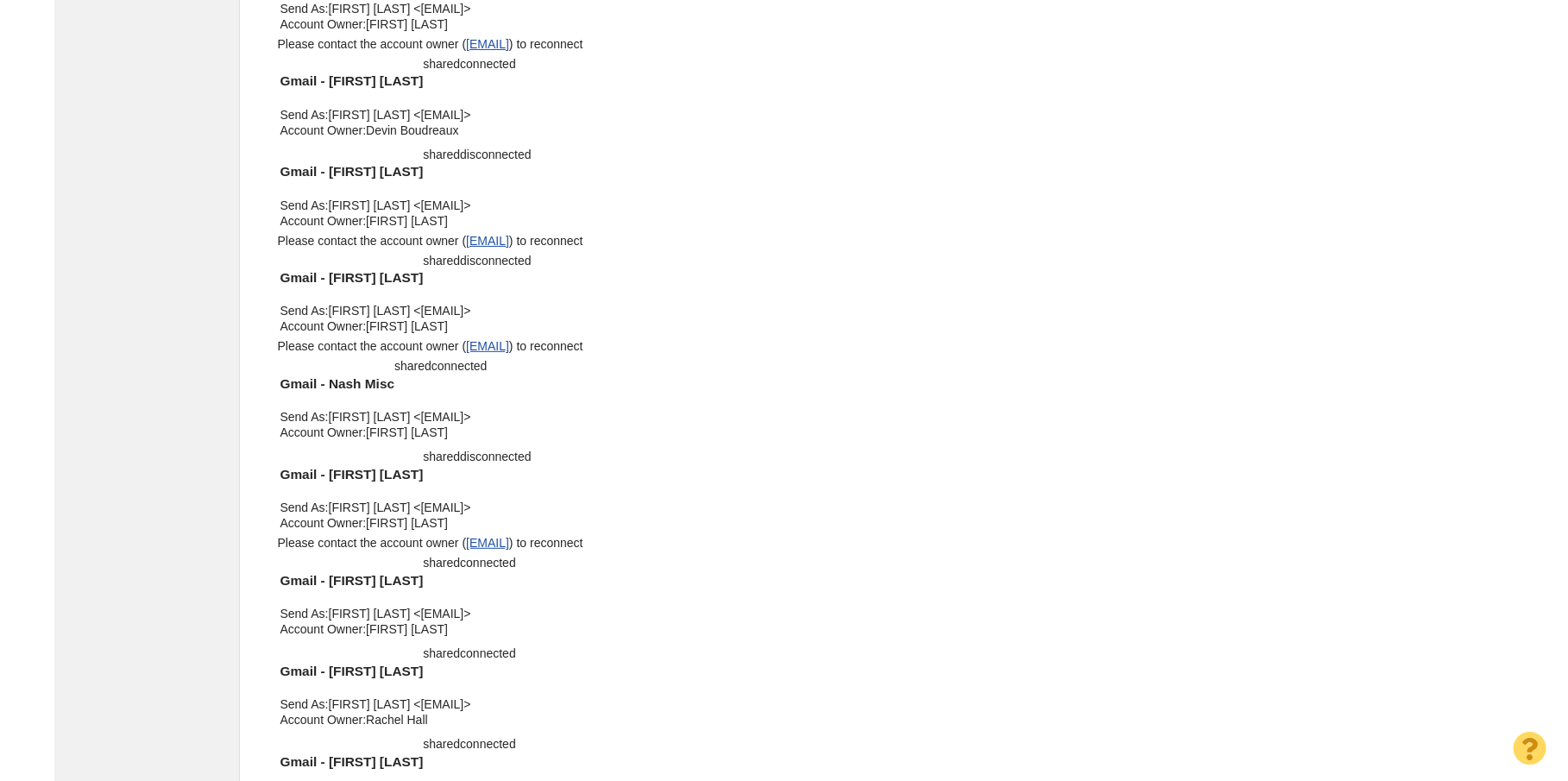 click at bounding box center (616, 1442) 